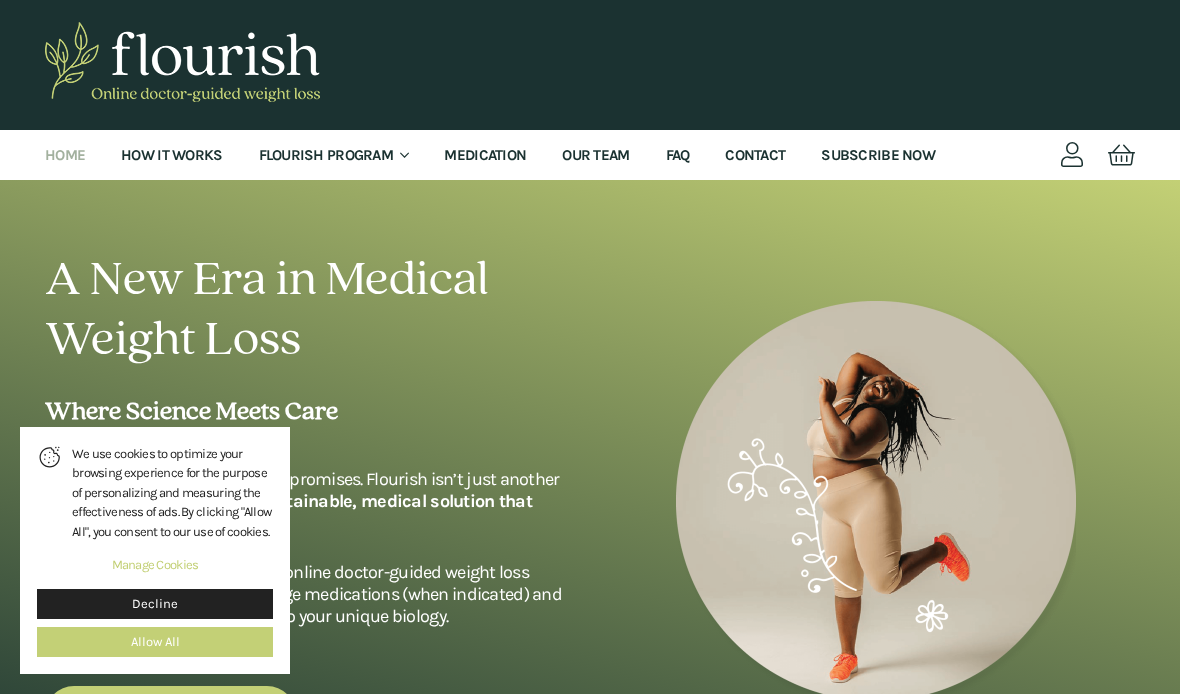 scroll, scrollTop: 0, scrollLeft: 0, axis: both 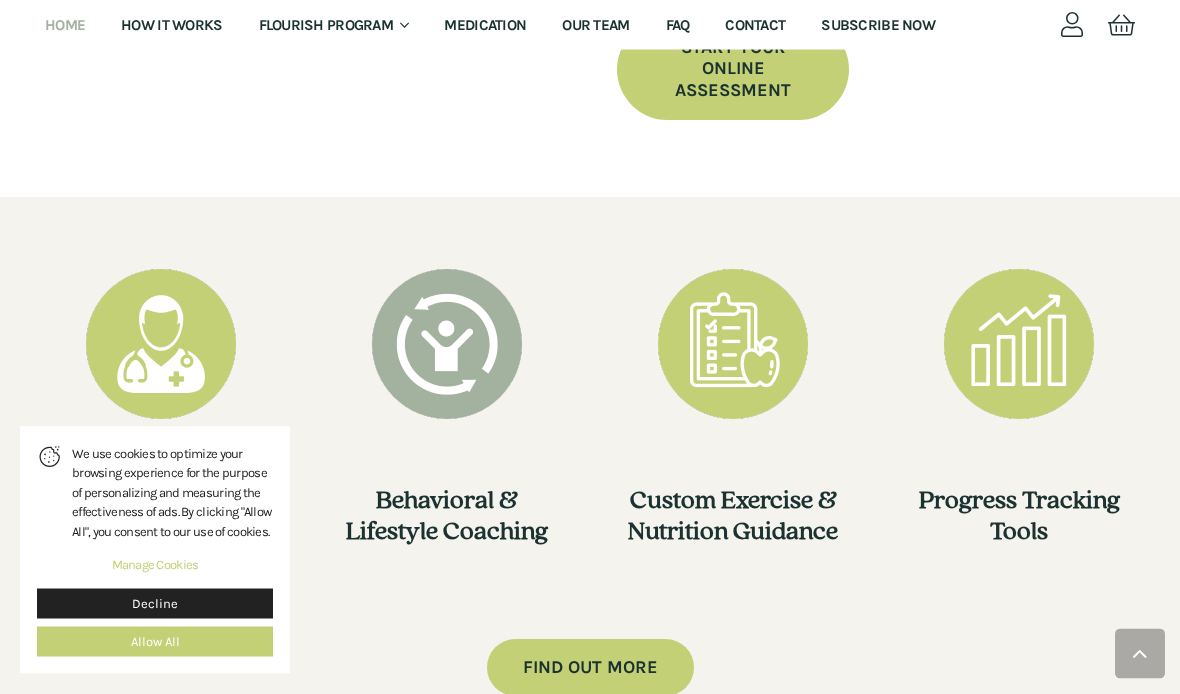click on "Decline" at bounding box center [155, 604] 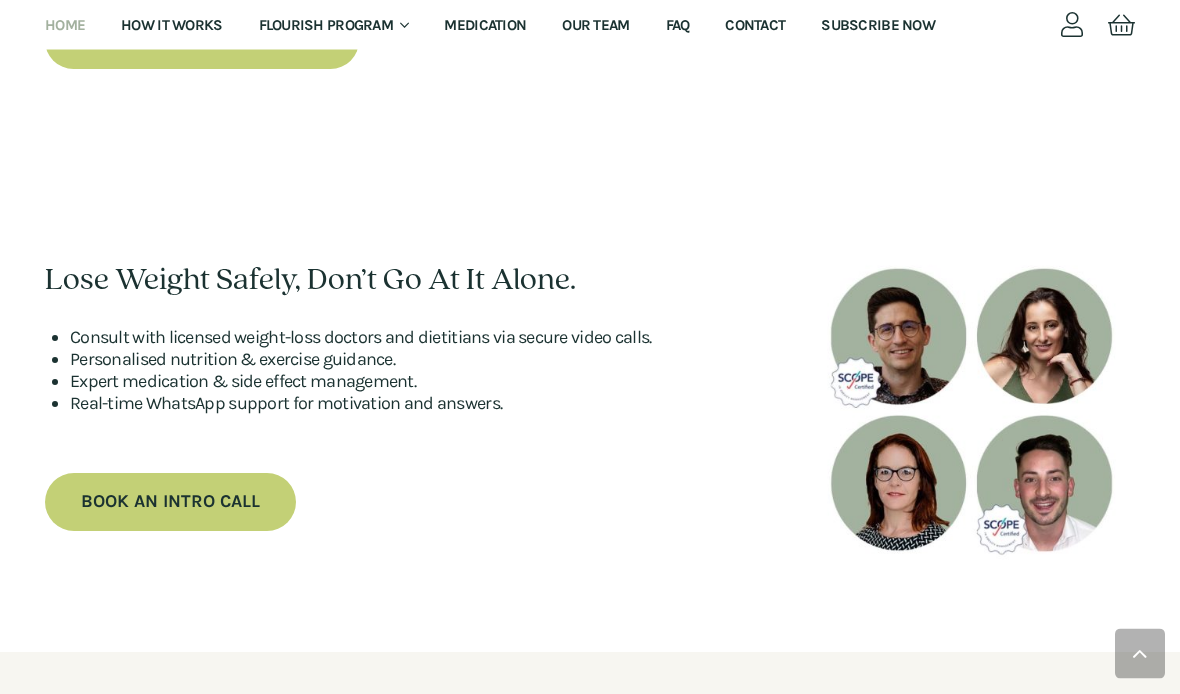 scroll, scrollTop: 5355, scrollLeft: 0, axis: vertical 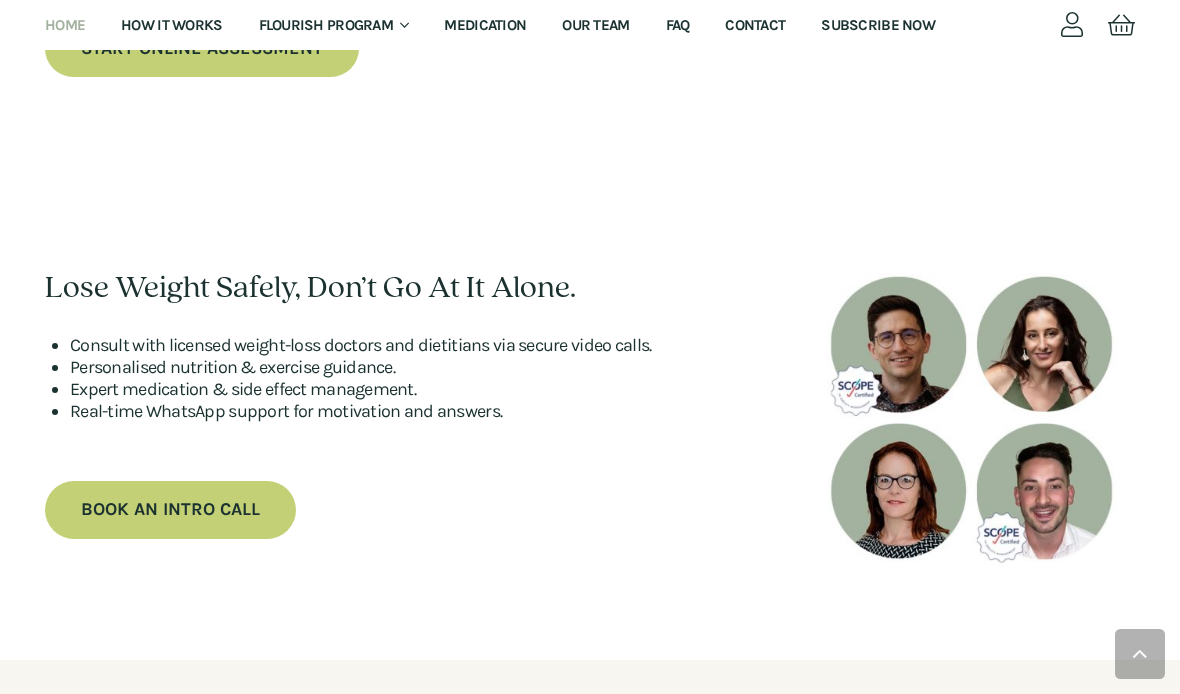 click on "Medication" at bounding box center (485, 25) 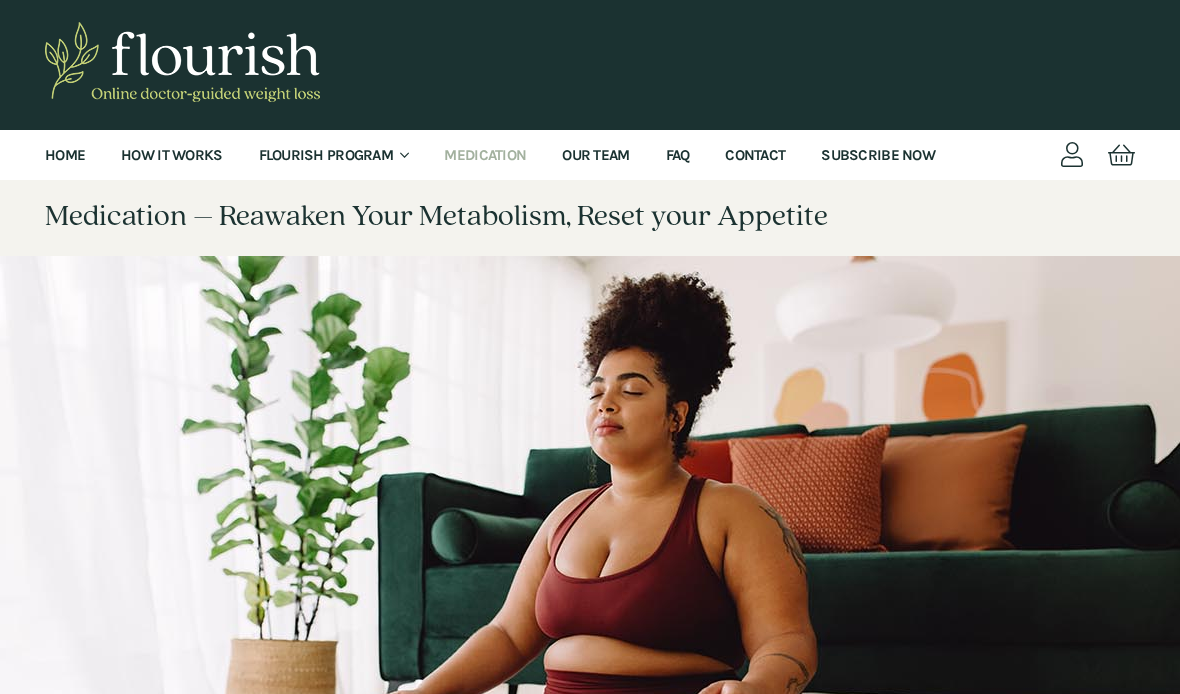 scroll, scrollTop: 0, scrollLeft: 0, axis: both 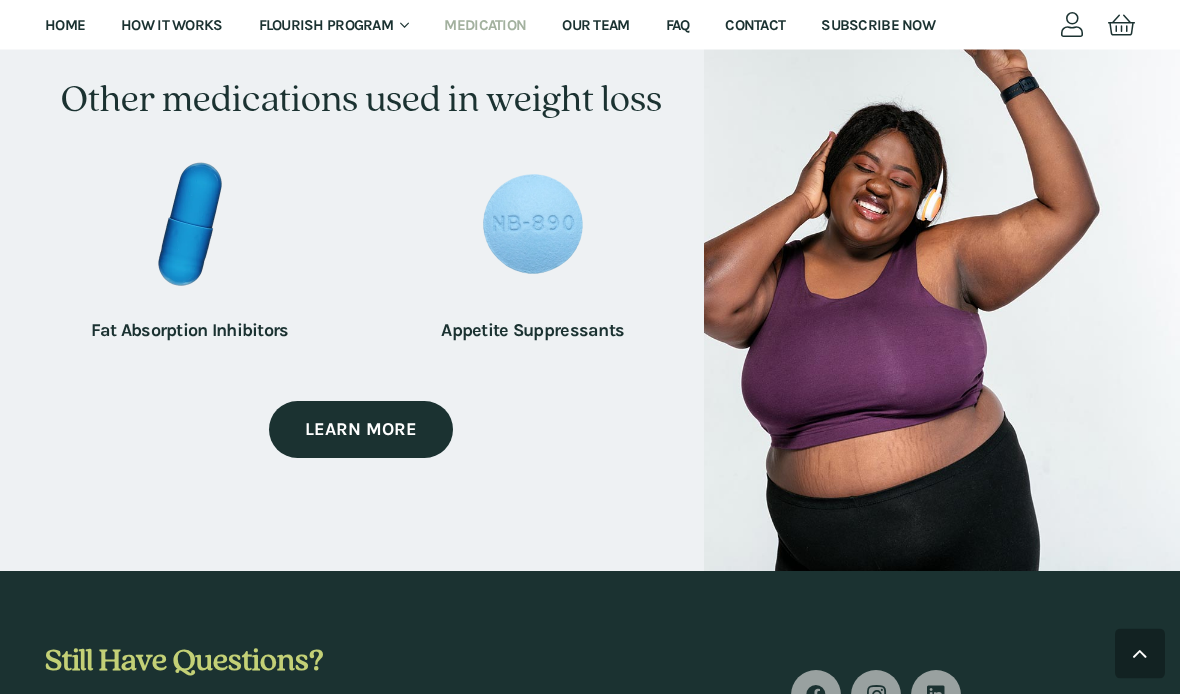 click on "Learn More" at bounding box center [361, 431] 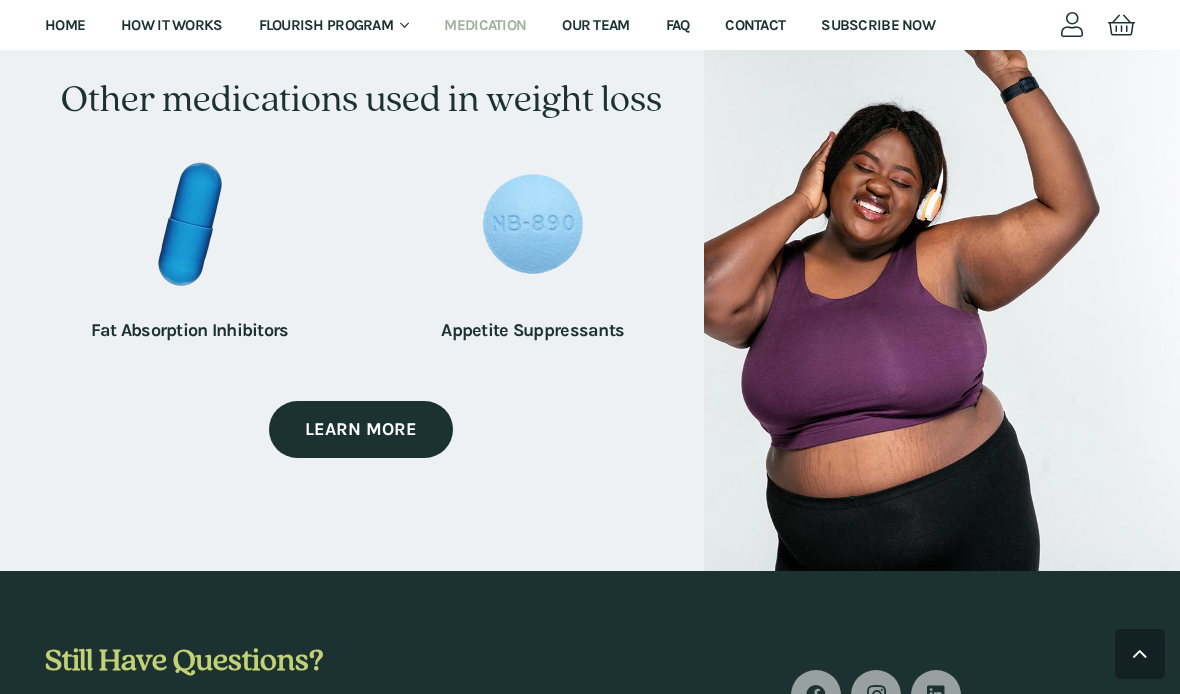 click at bounding box center [190, 224] 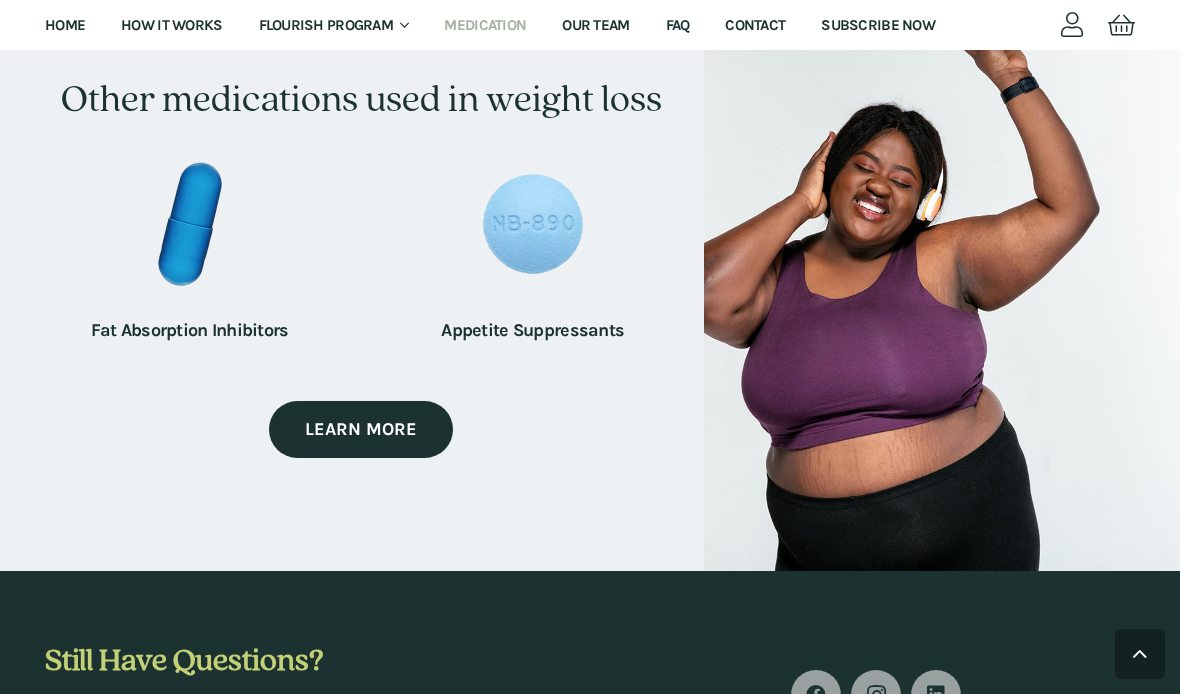 click at bounding box center (190, 224) 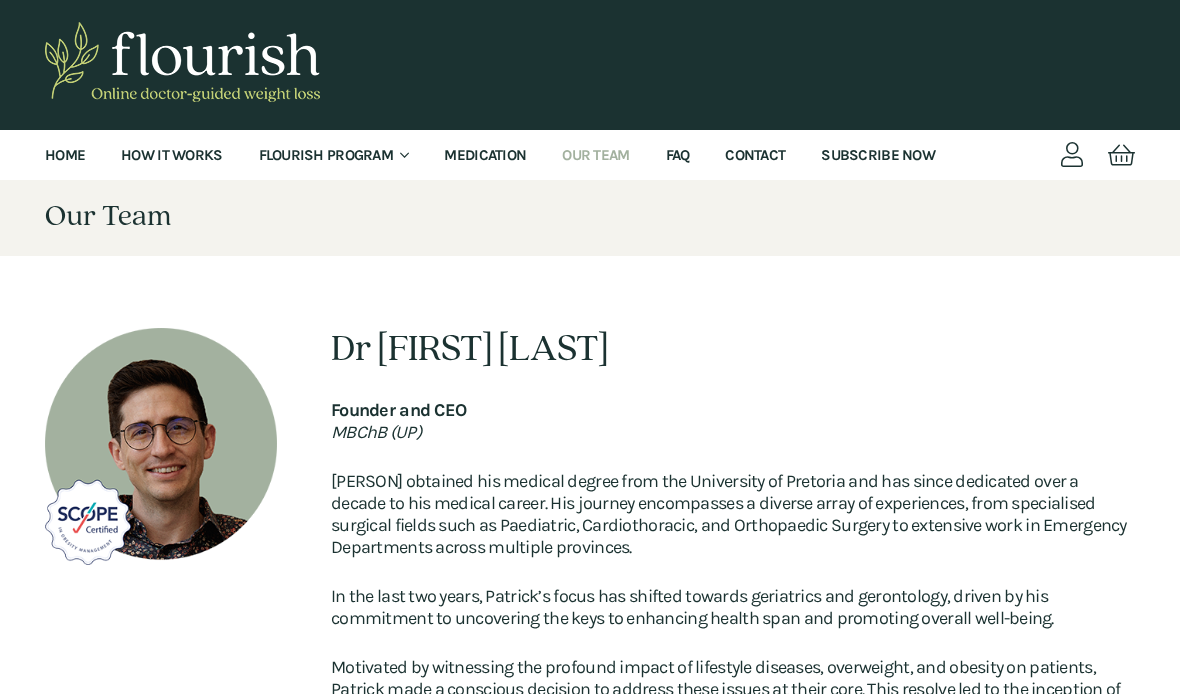 scroll, scrollTop: 0, scrollLeft: 0, axis: both 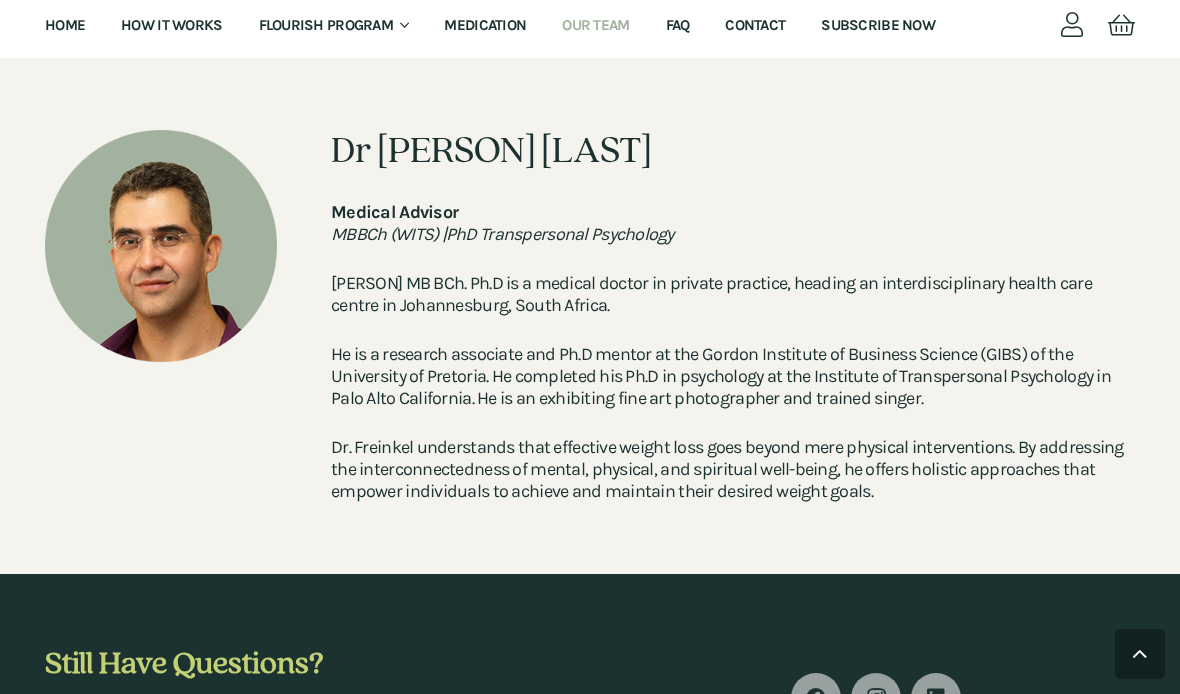 click on "Flourish Program" at bounding box center (326, 25) 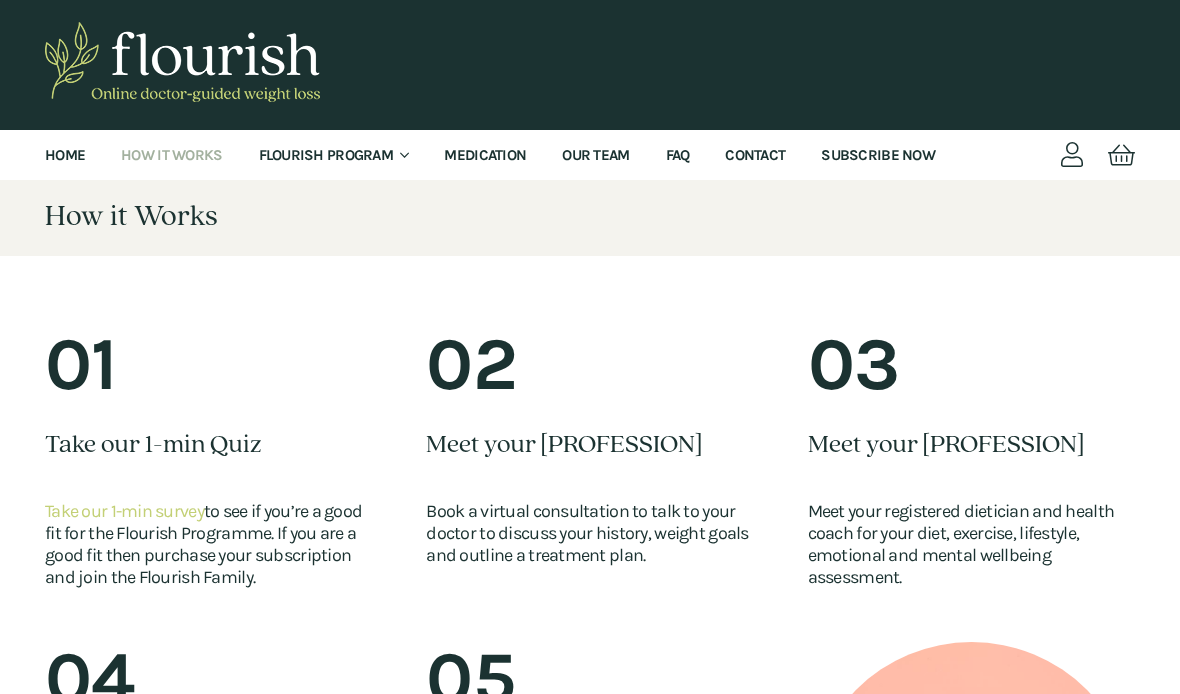 scroll, scrollTop: 0, scrollLeft: 0, axis: both 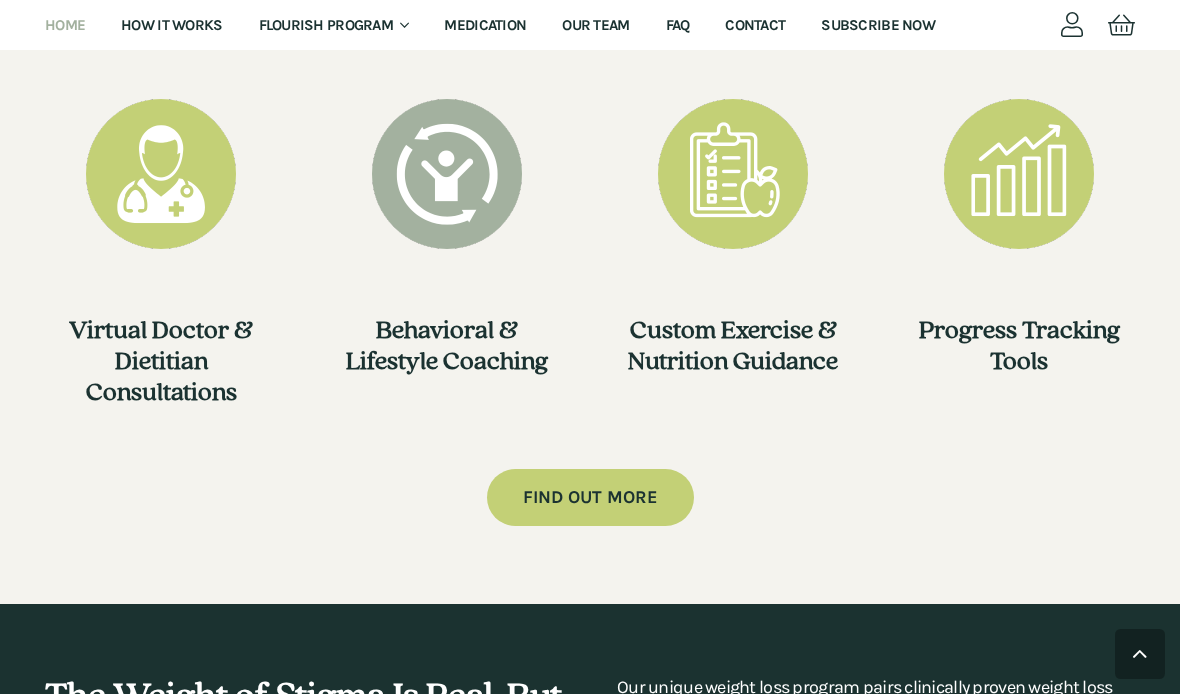 click at bounding box center (1019, 174) 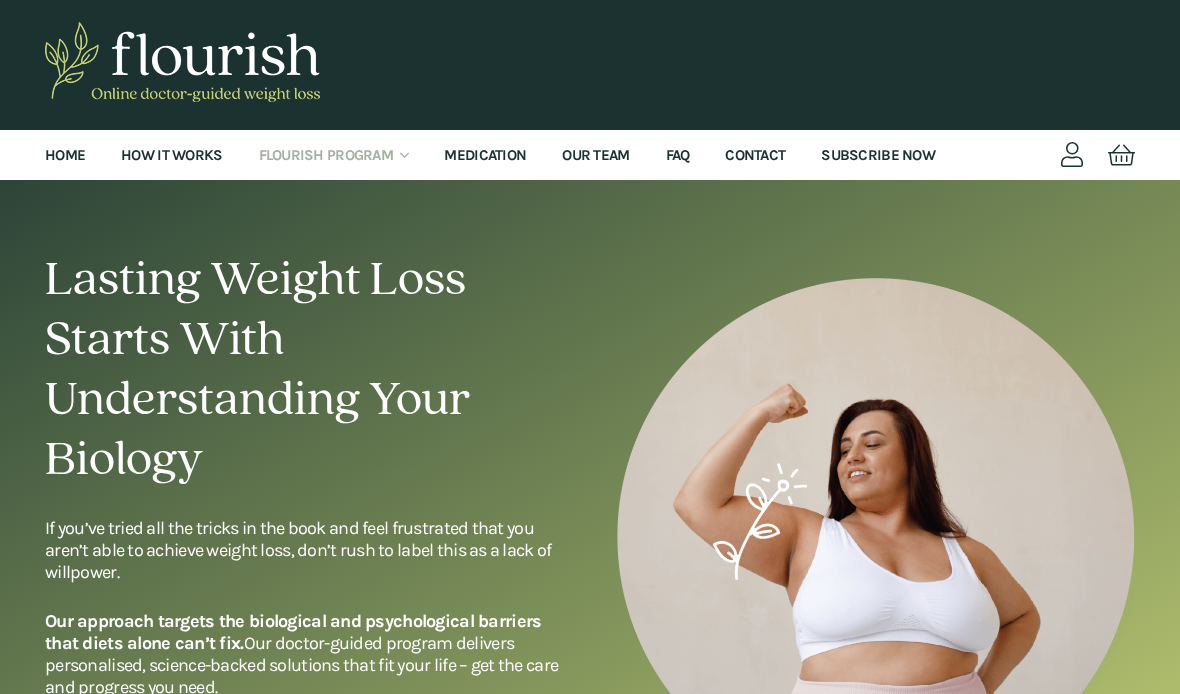 scroll, scrollTop: 0, scrollLeft: 0, axis: both 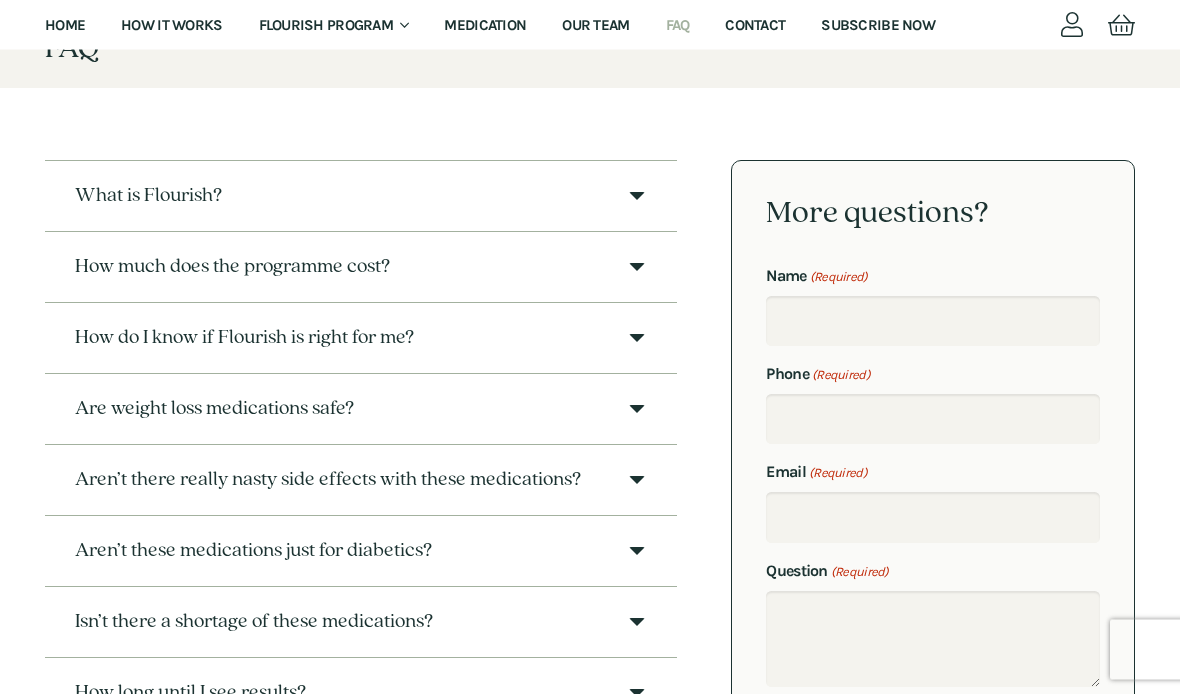 click on "How much does the programme cost?" at bounding box center [232, 268] 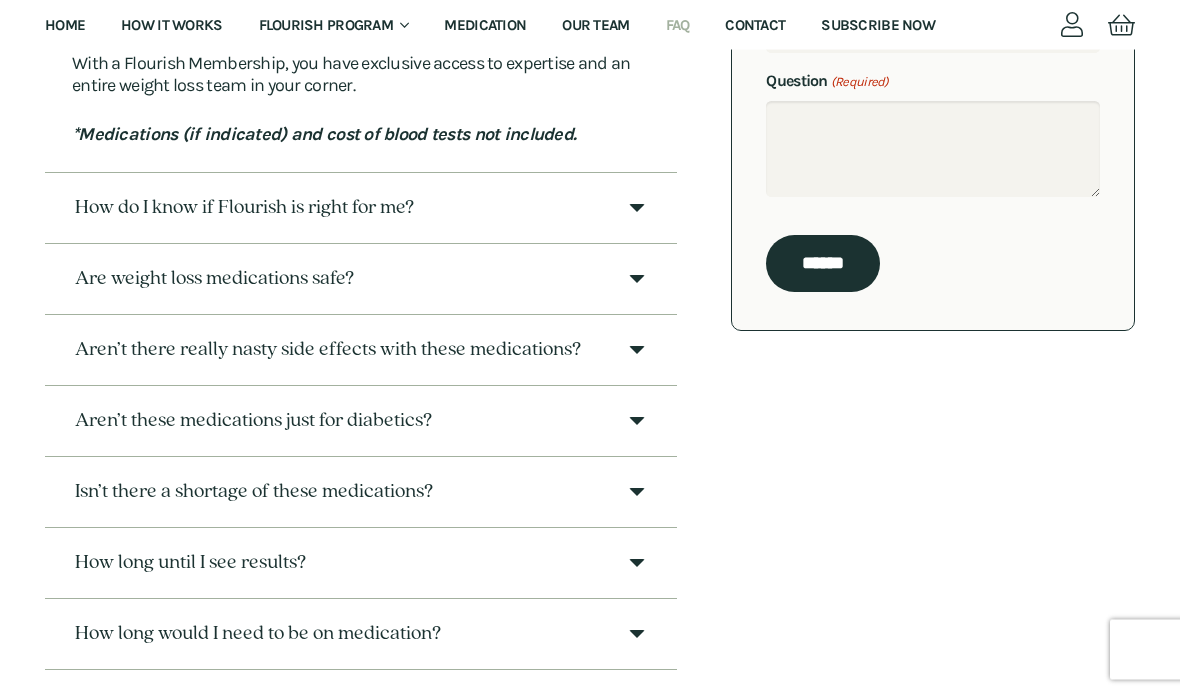 scroll, scrollTop: 658, scrollLeft: 0, axis: vertical 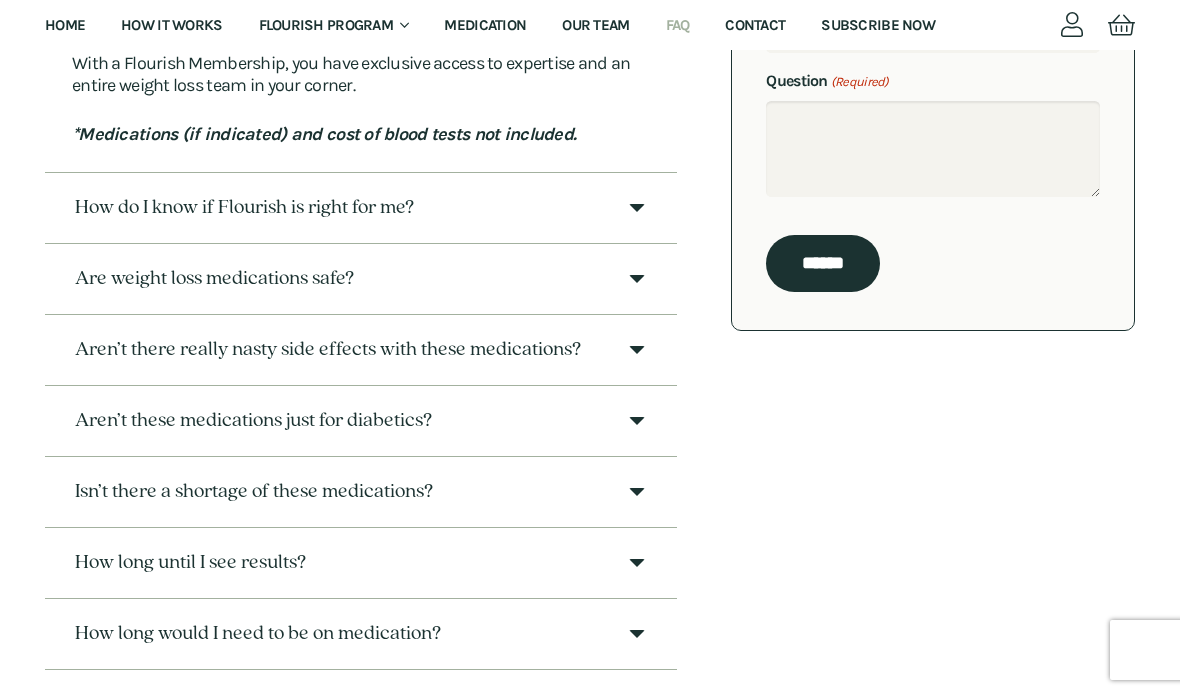 click on "How do I know if Flourish is right for me?" at bounding box center (244, 208) 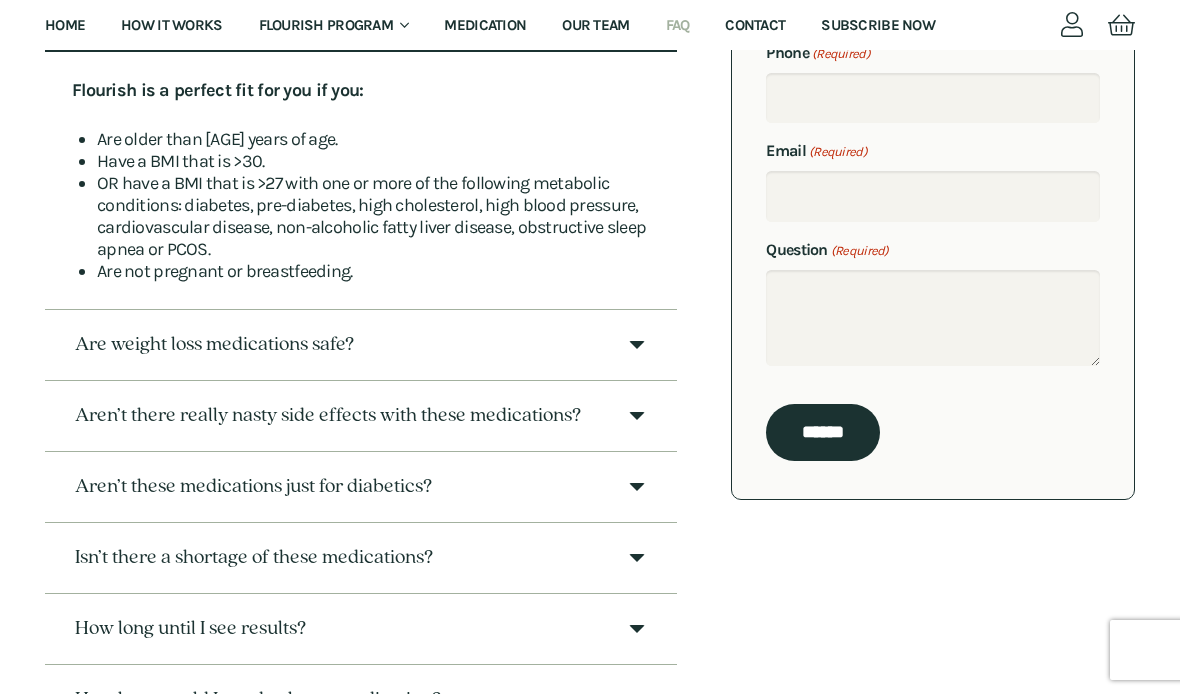 scroll, scrollTop: 489, scrollLeft: 0, axis: vertical 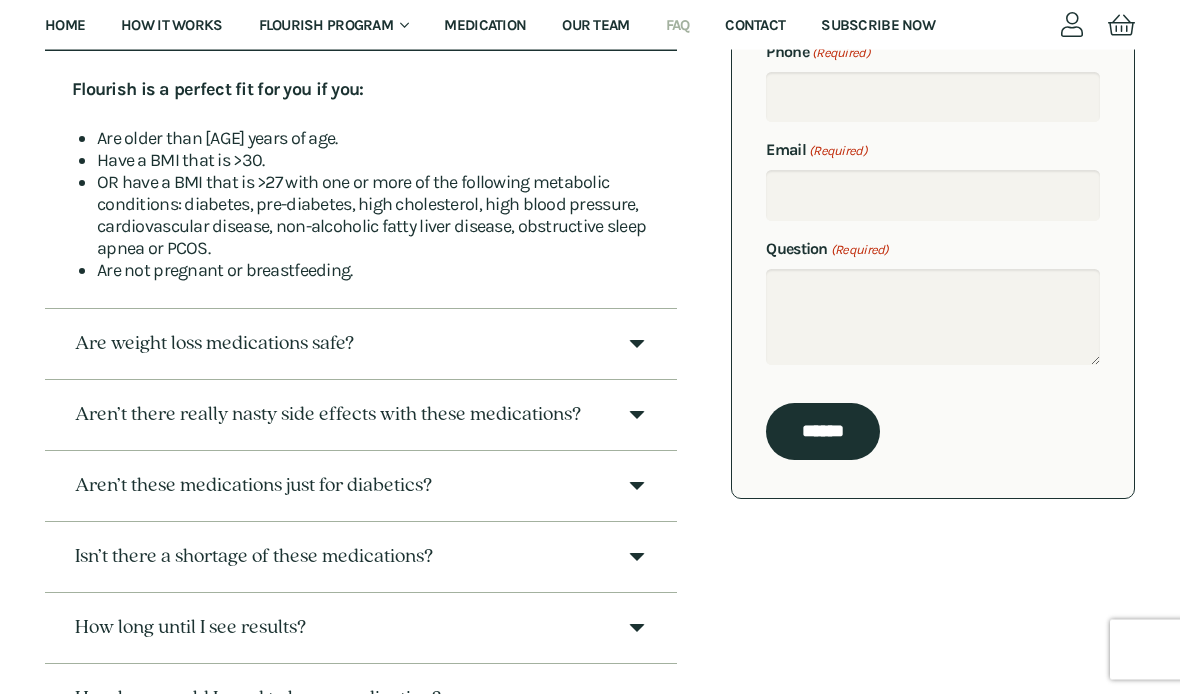 click on "Are weight loss medications safe?" at bounding box center (214, 345) 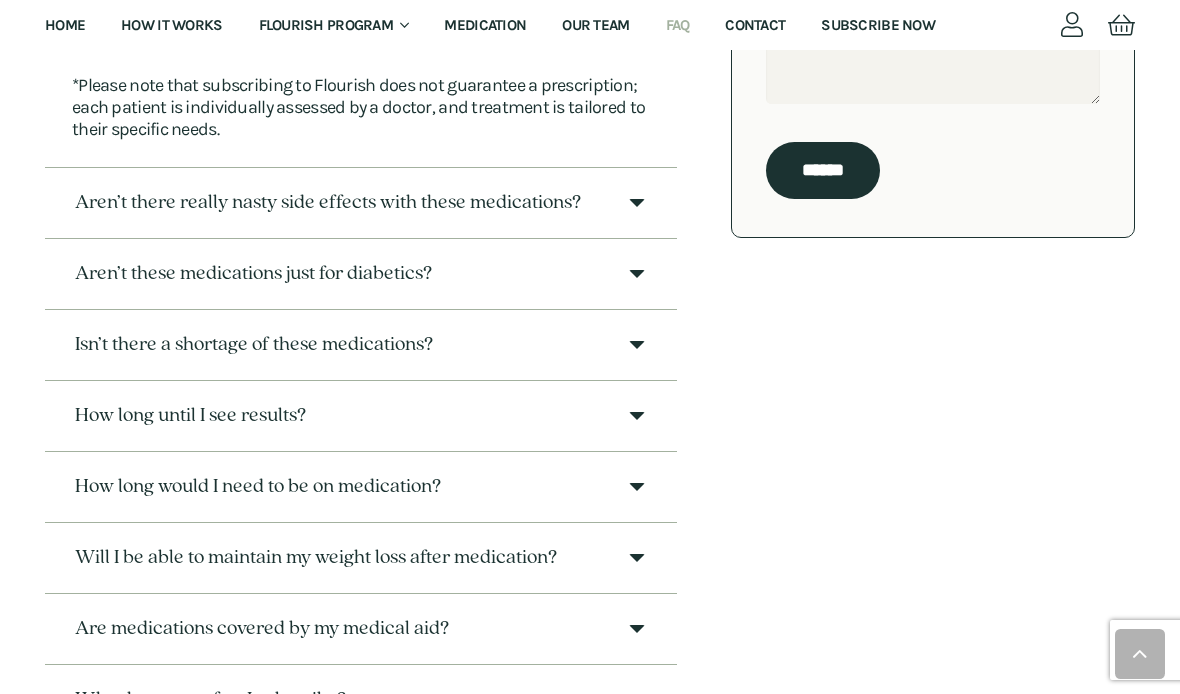 scroll, scrollTop: 760, scrollLeft: 0, axis: vertical 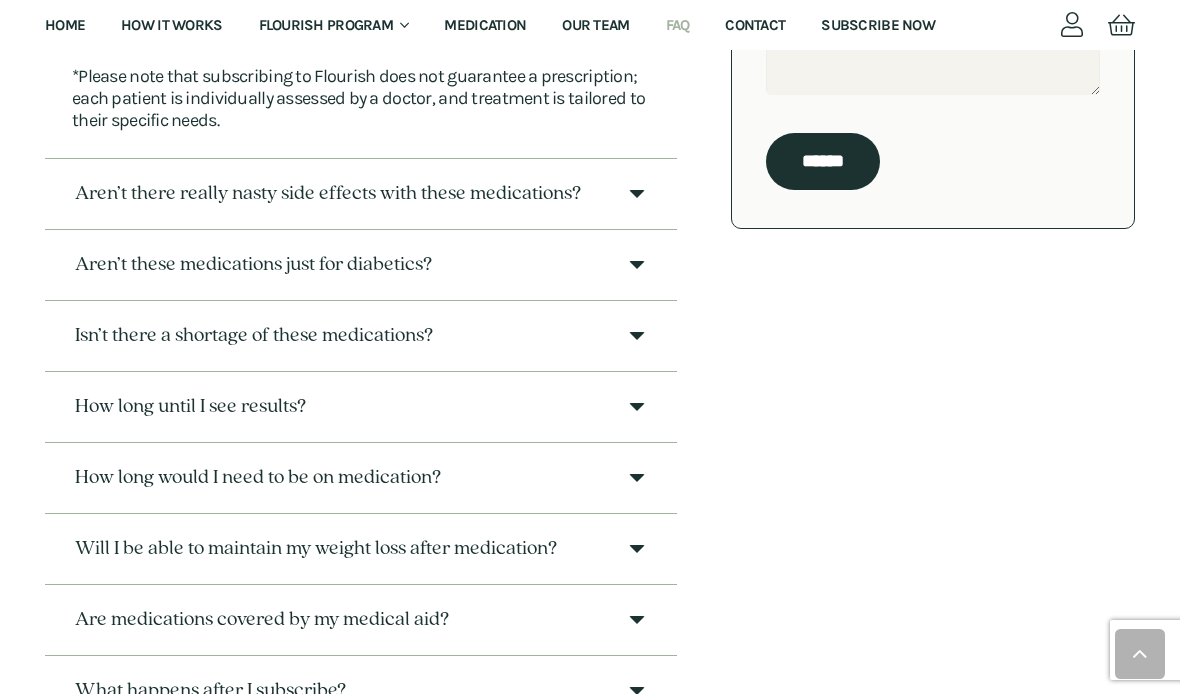 click on "Aren’t there really nasty side effects with these medications?" at bounding box center (328, 194) 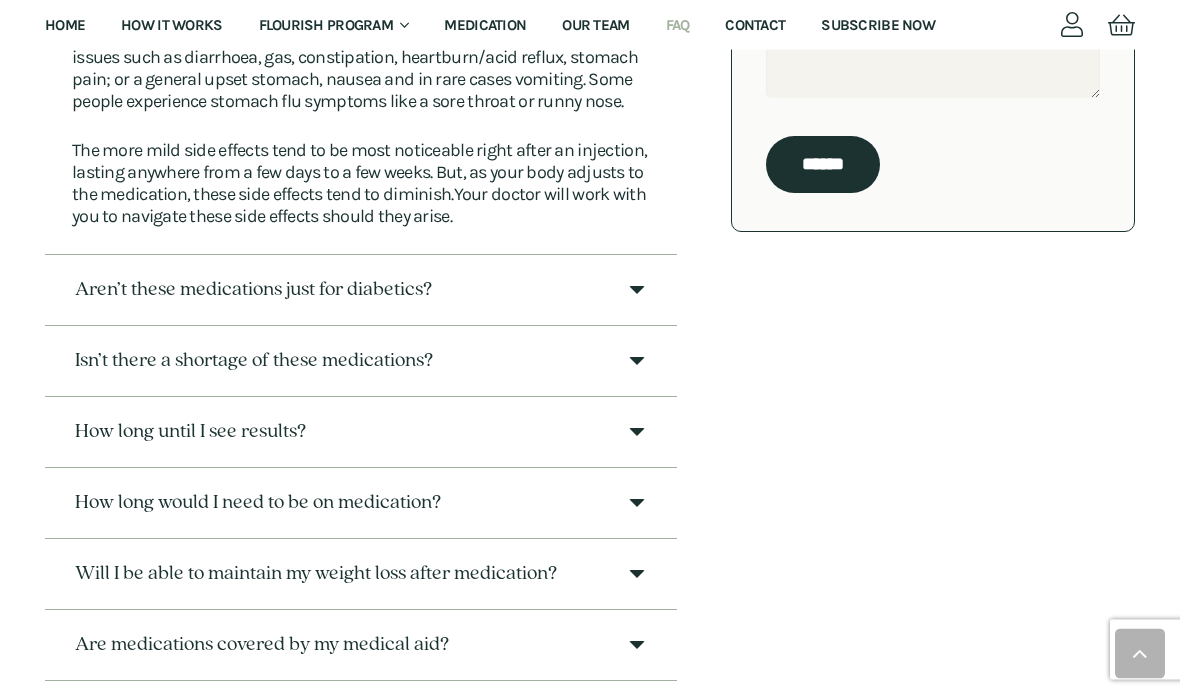 scroll, scrollTop: 763, scrollLeft: 0, axis: vertical 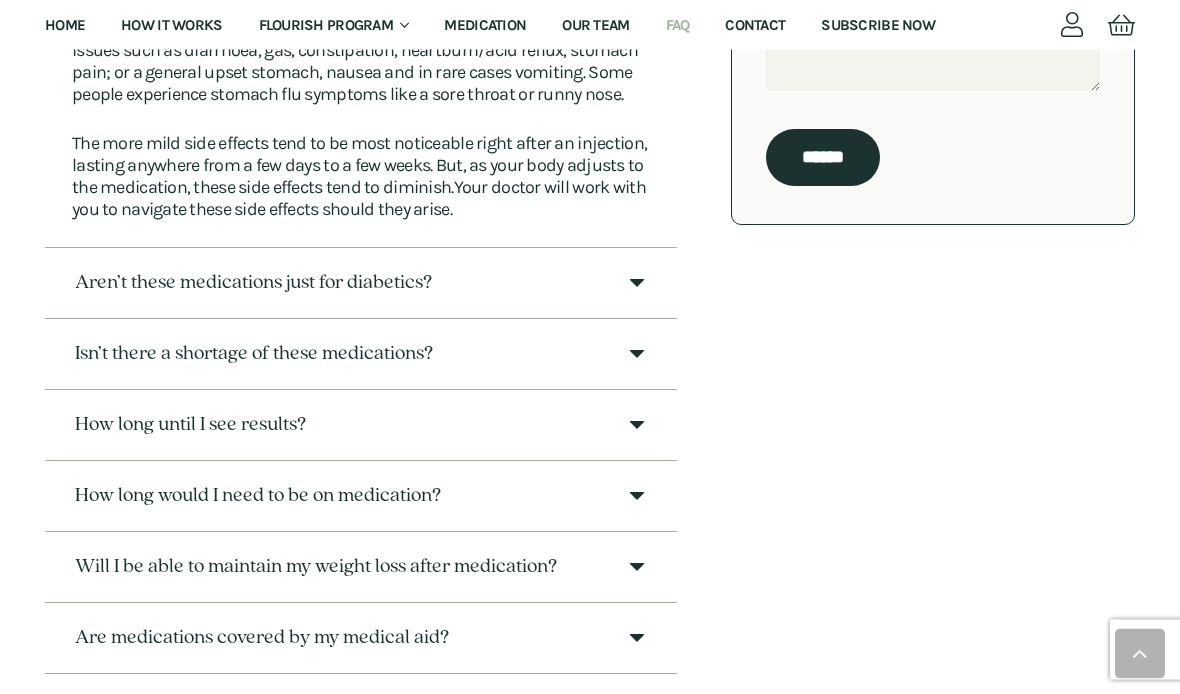 click on "Aren’t these medications just for diabetics?" at bounding box center (253, 284) 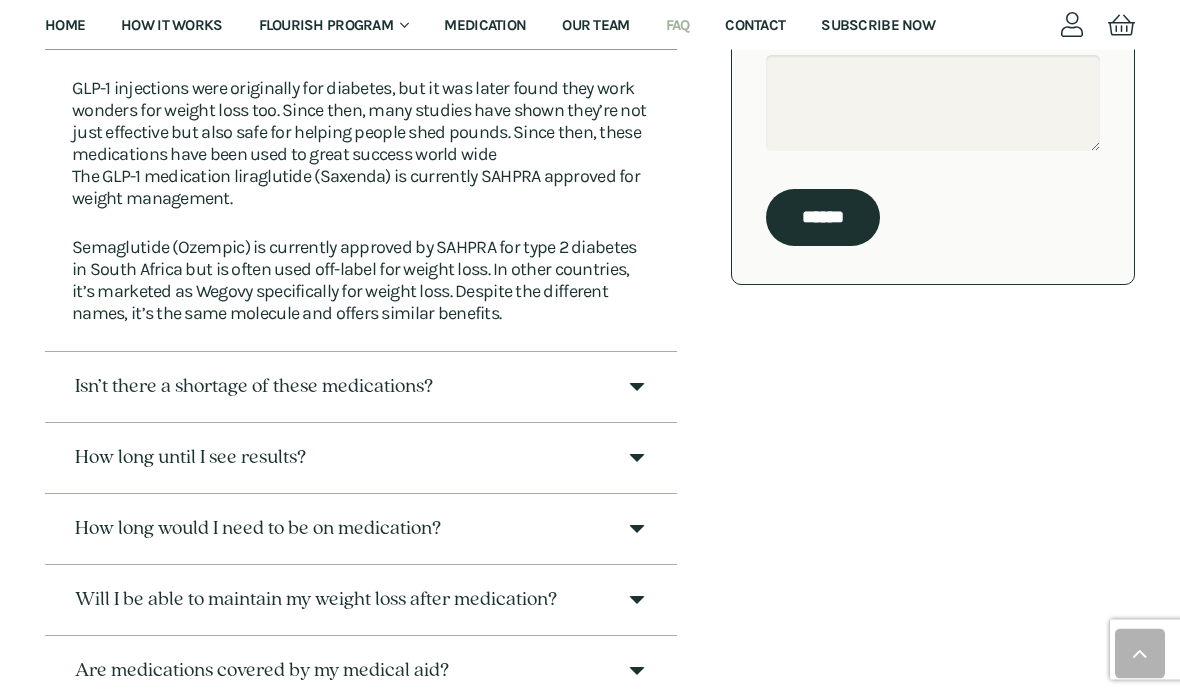 scroll, scrollTop: 711, scrollLeft: 0, axis: vertical 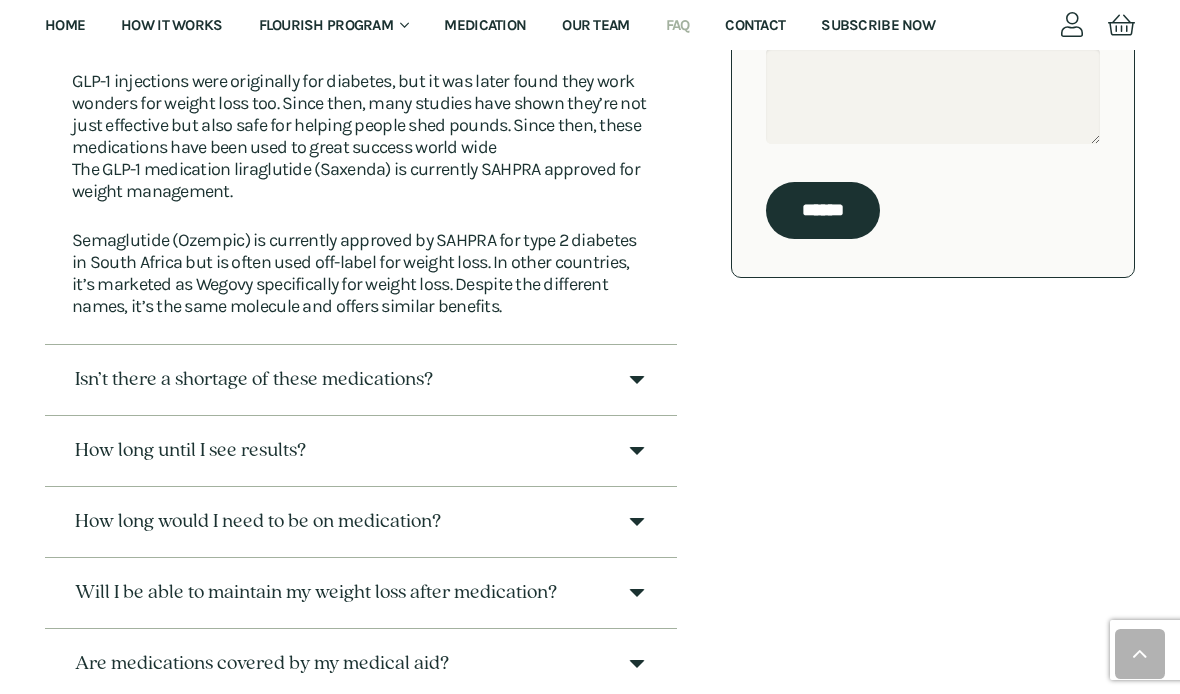 click on "Isn’t there a shortage of these medications?" at bounding box center (361, 380) 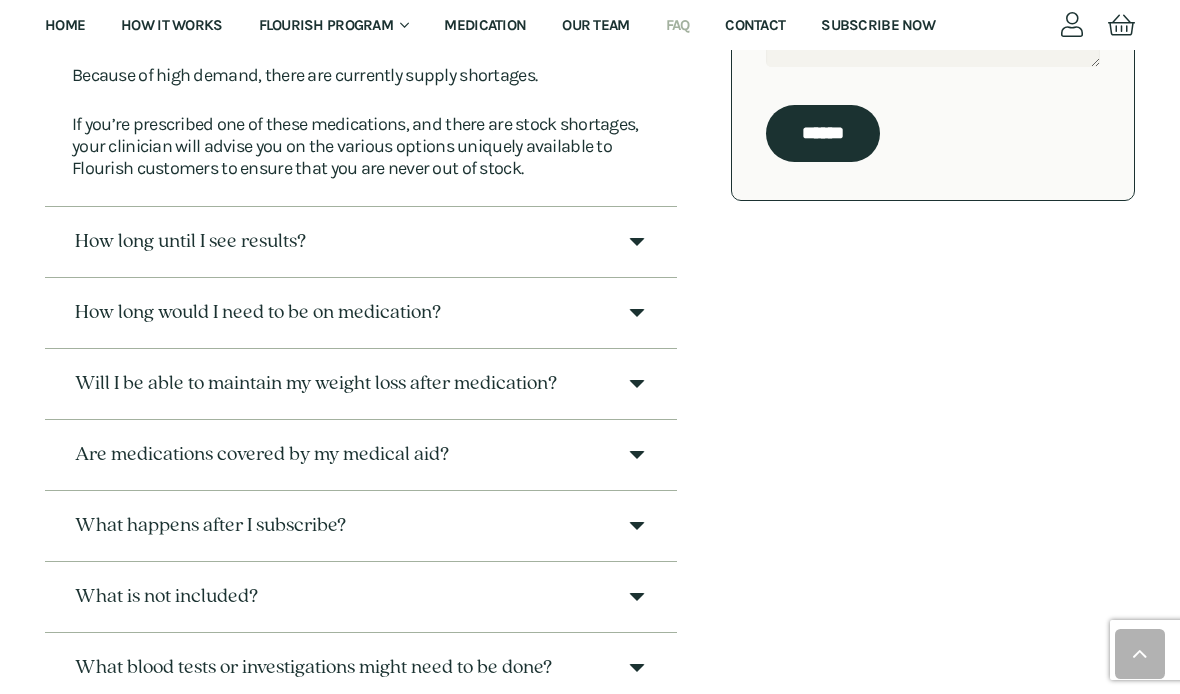 scroll, scrollTop: 792, scrollLeft: 0, axis: vertical 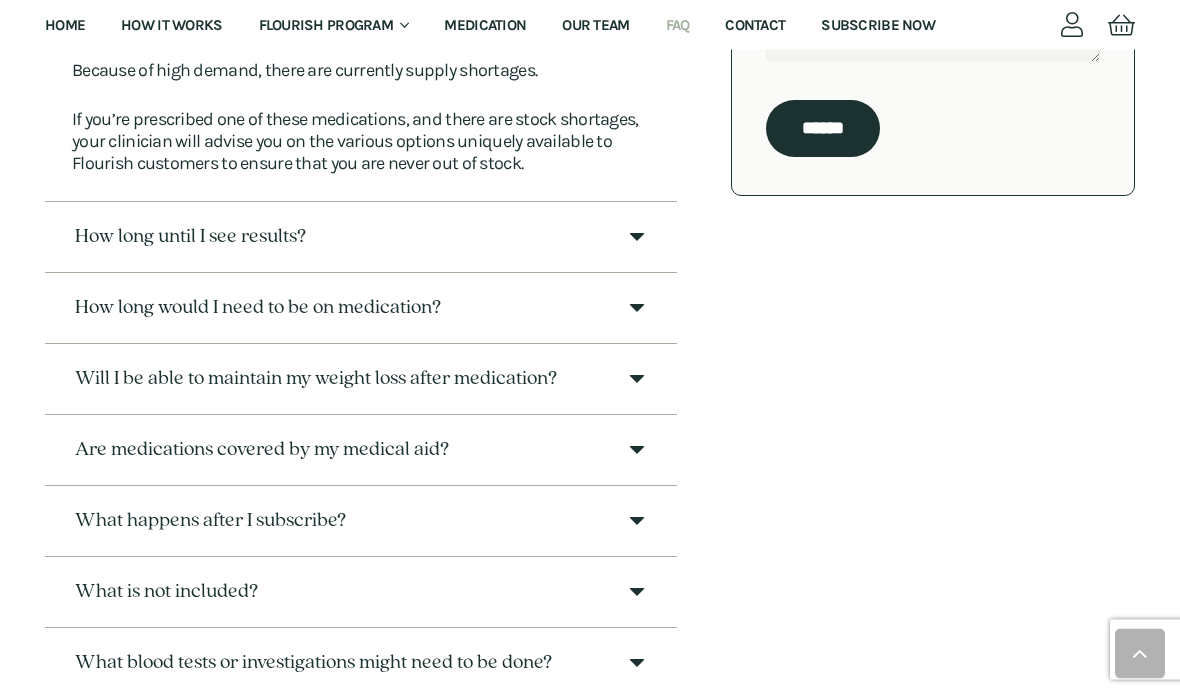 click on "How long until I see results?" at bounding box center (190, 238) 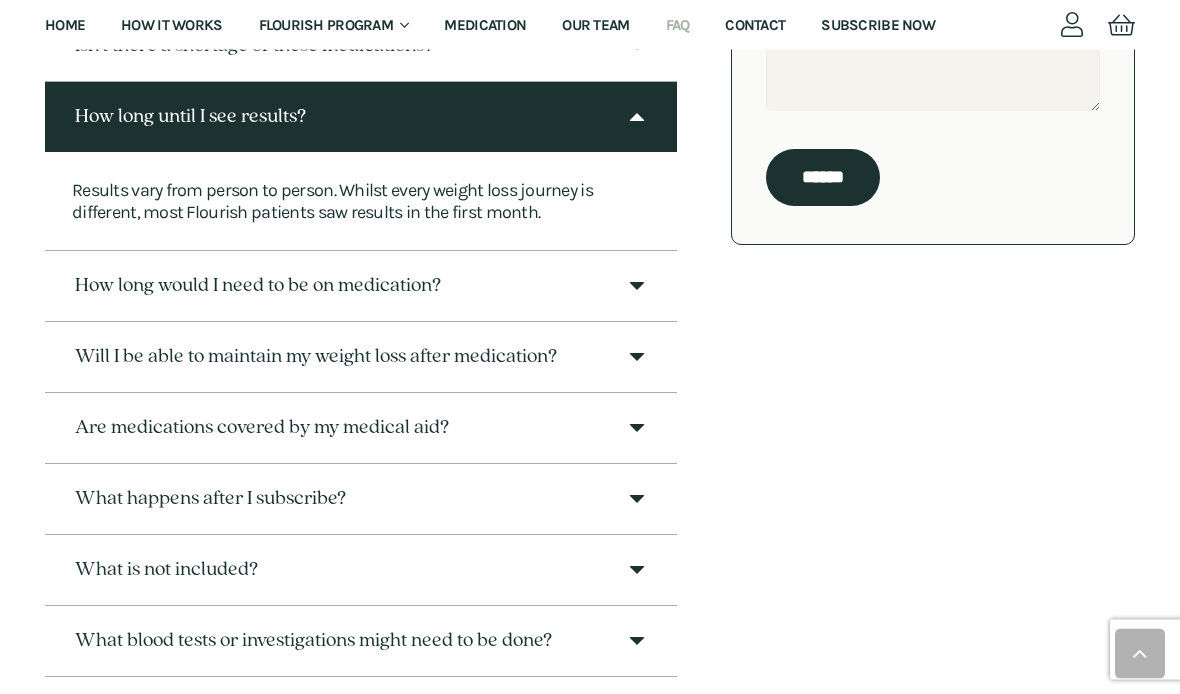 scroll, scrollTop: 744, scrollLeft: 0, axis: vertical 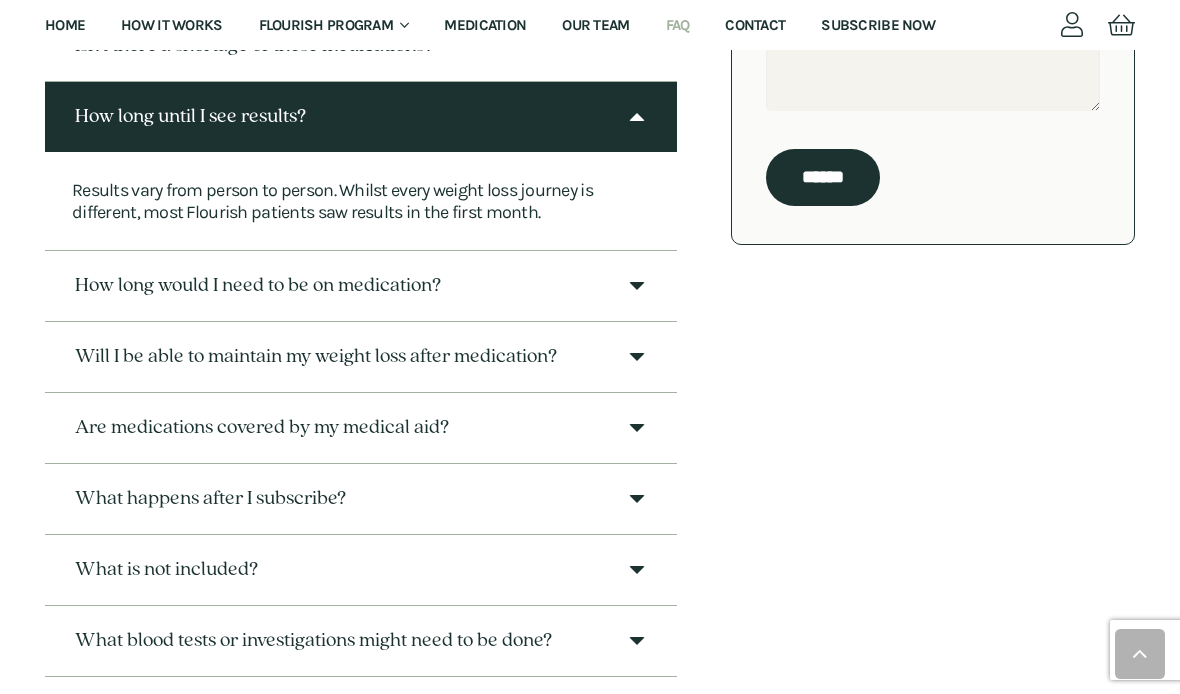 click on "How long would I need to be on medication?" at bounding box center [361, 286] 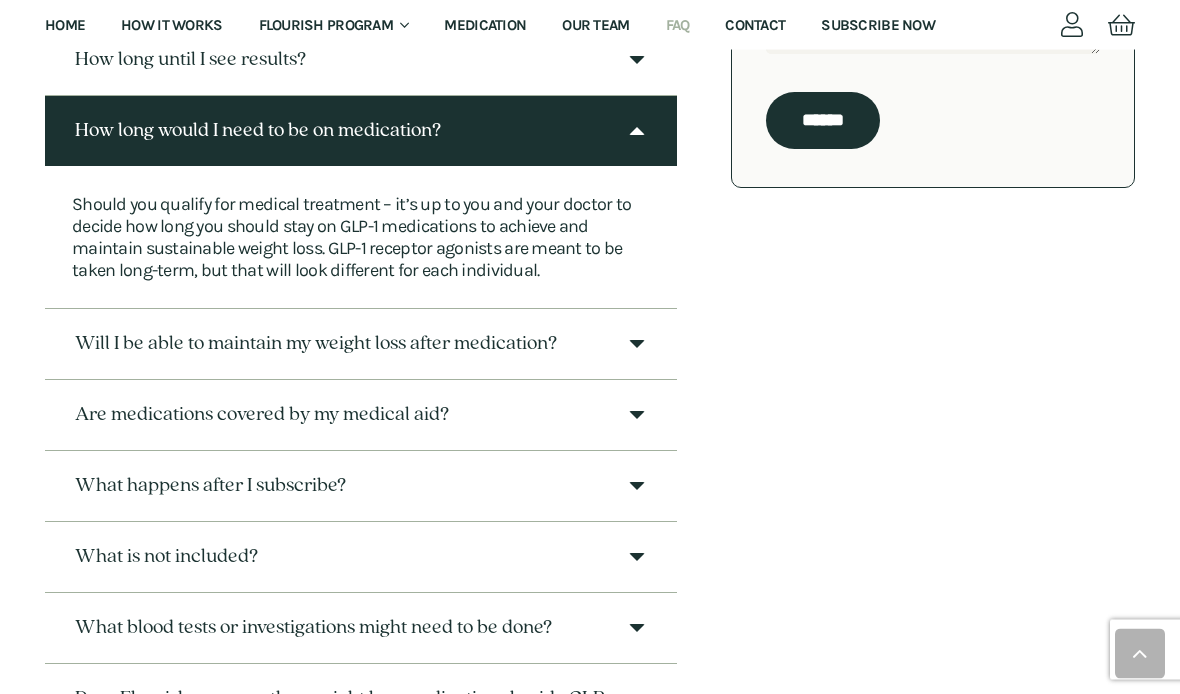 scroll, scrollTop: 801, scrollLeft: 0, axis: vertical 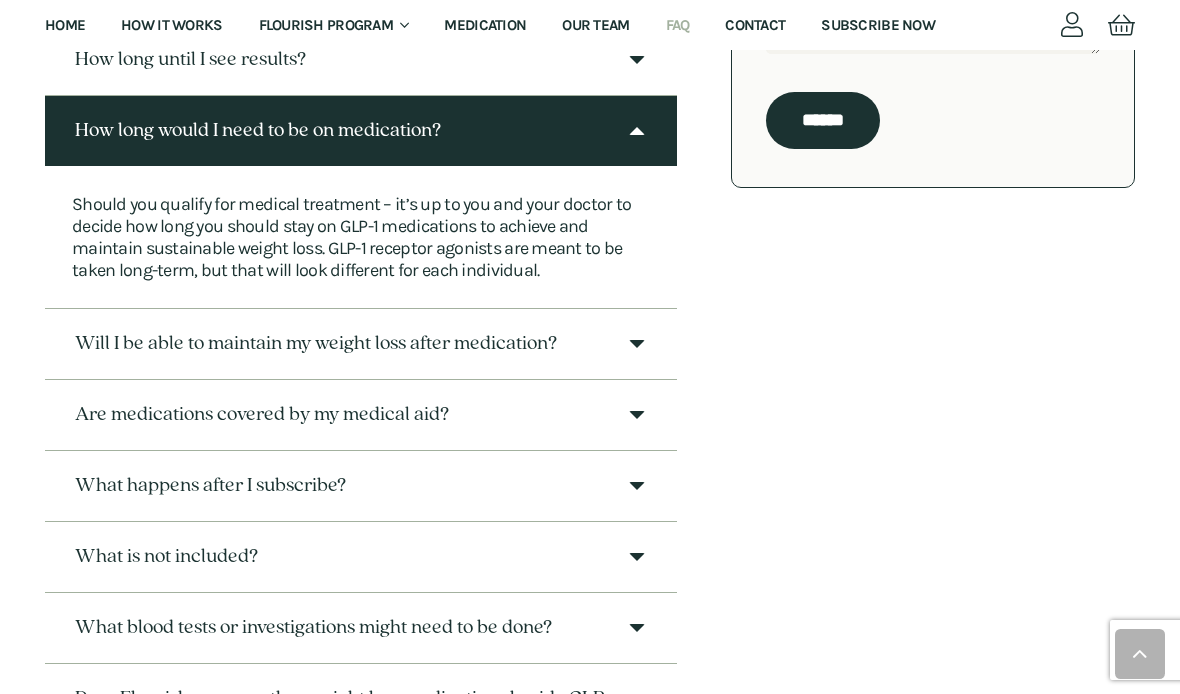 click on "Will I be able to maintain my weight loss after medication?" at bounding box center (361, 344) 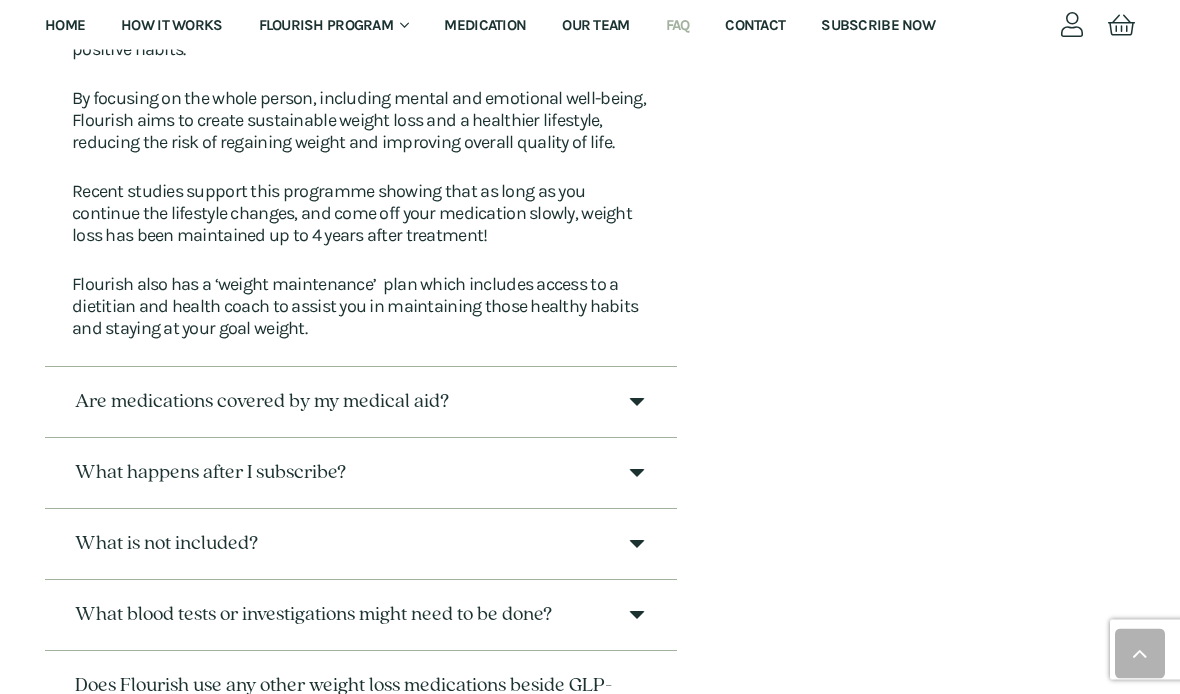 scroll, scrollTop: 1115, scrollLeft: 0, axis: vertical 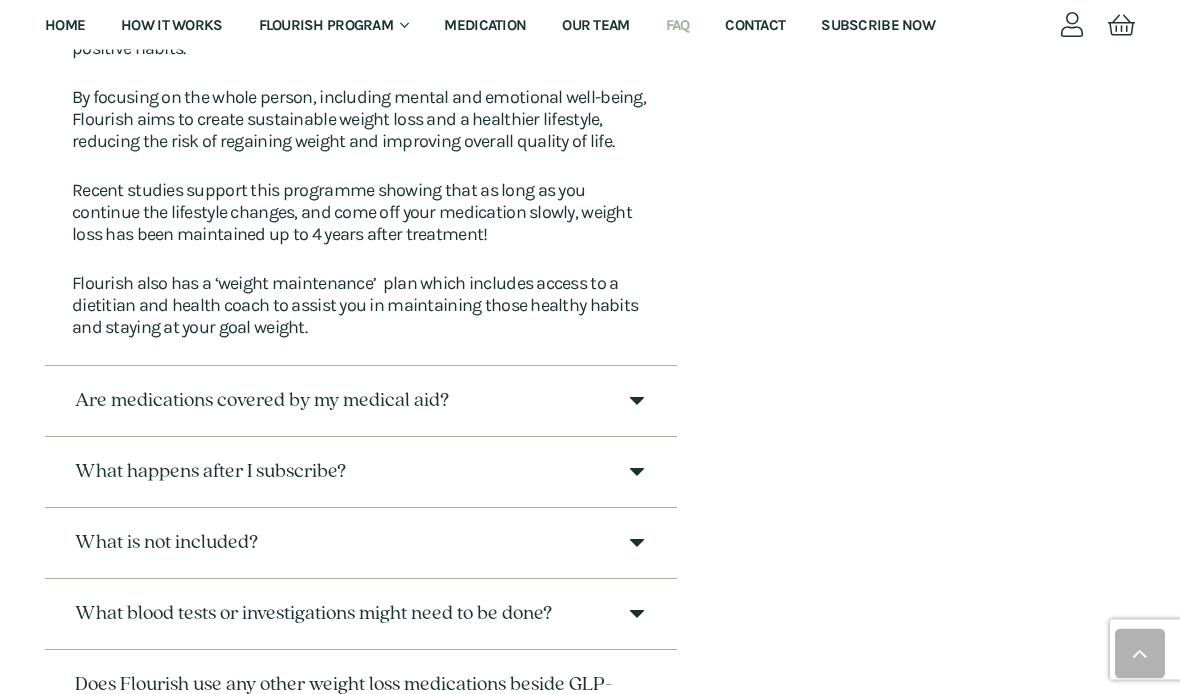 click on "Are medications covered by my medical aid?" at bounding box center (361, 402) 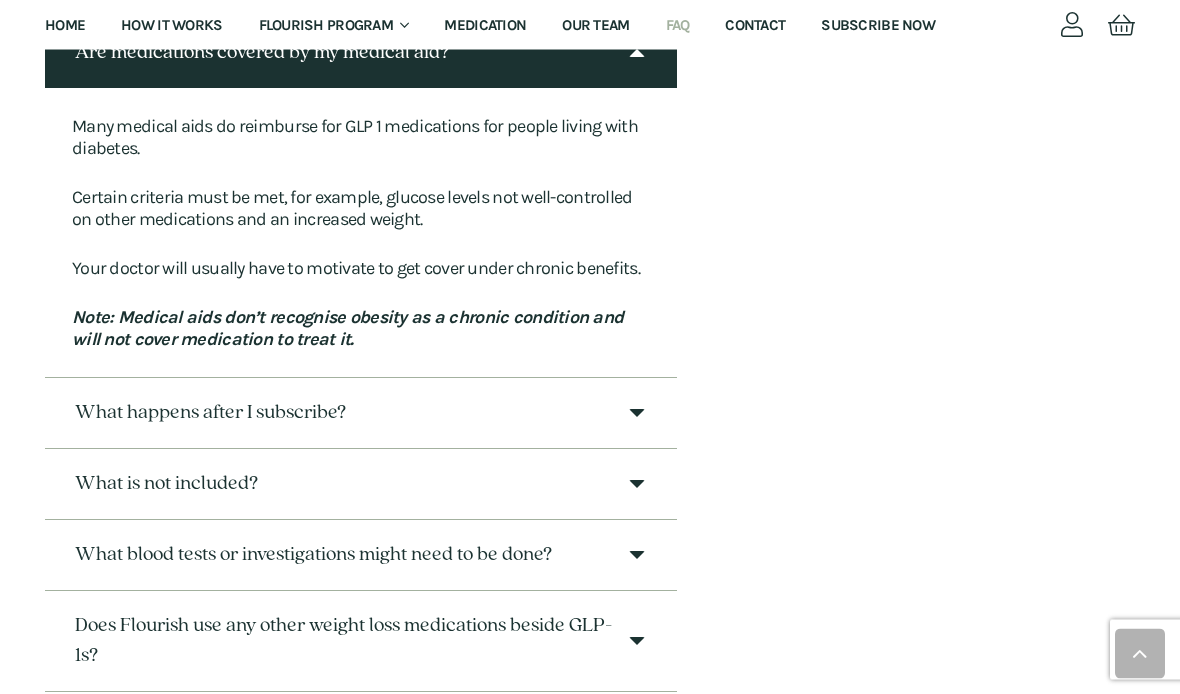 scroll, scrollTop: 1021, scrollLeft: 0, axis: vertical 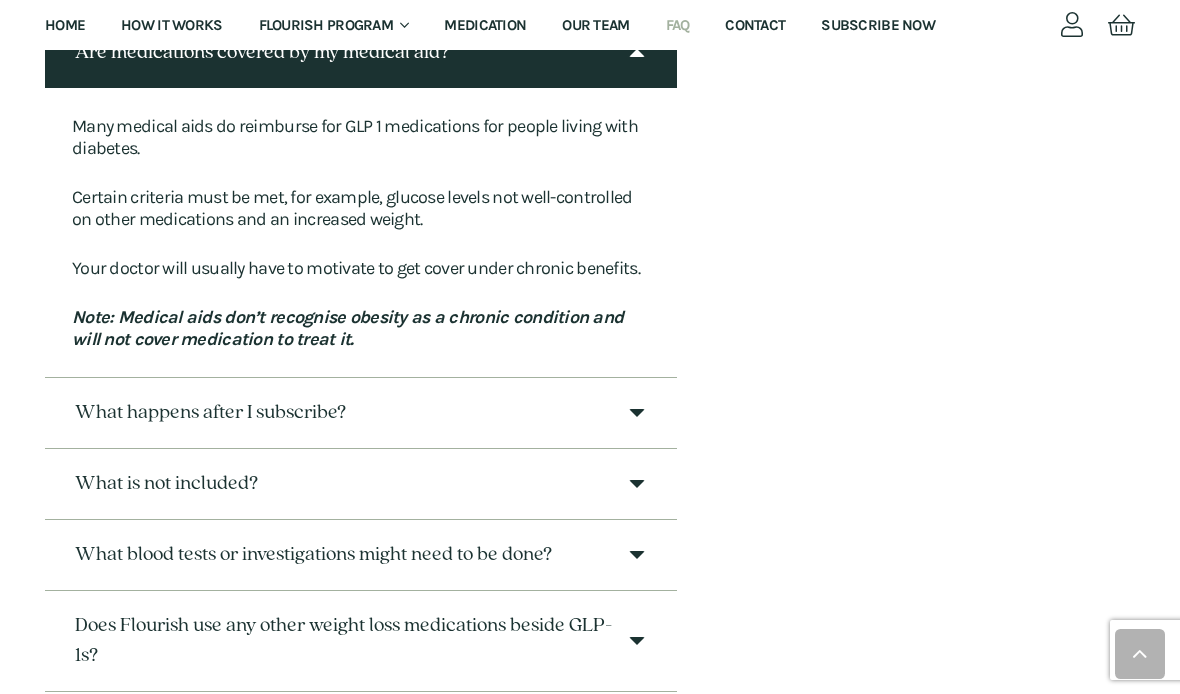 click on "What happens after I subscribe?" at bounding box center (361, 413) 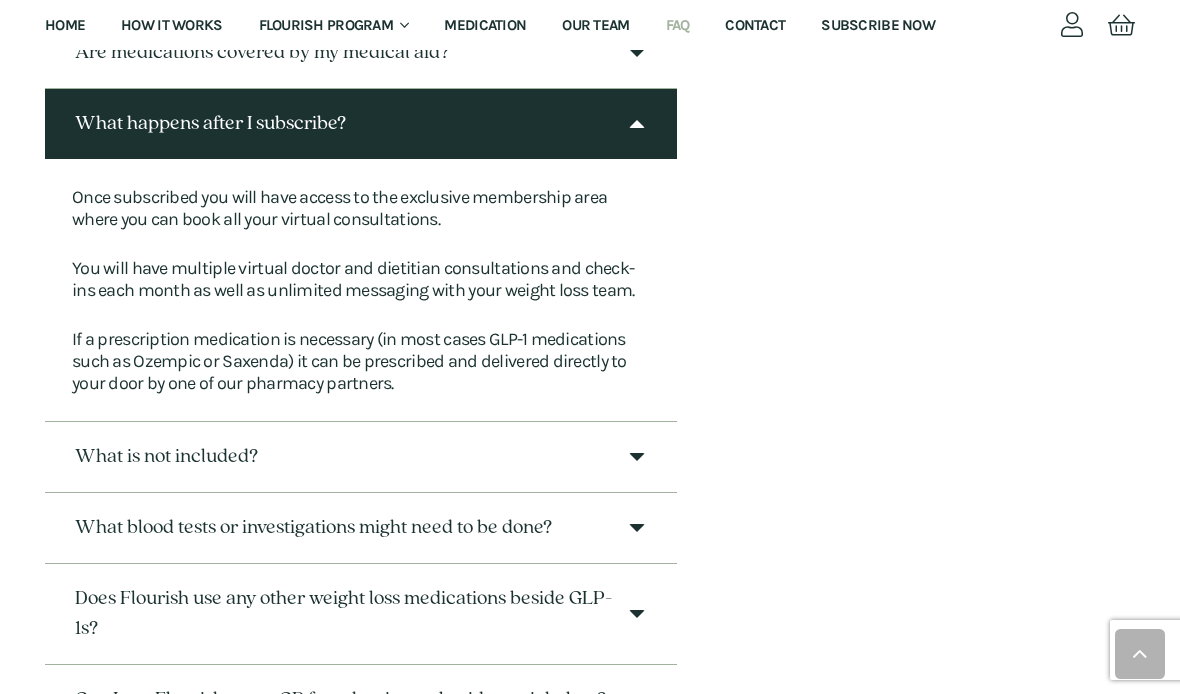 click on "What is not included?" at bounding box center [166, 457] 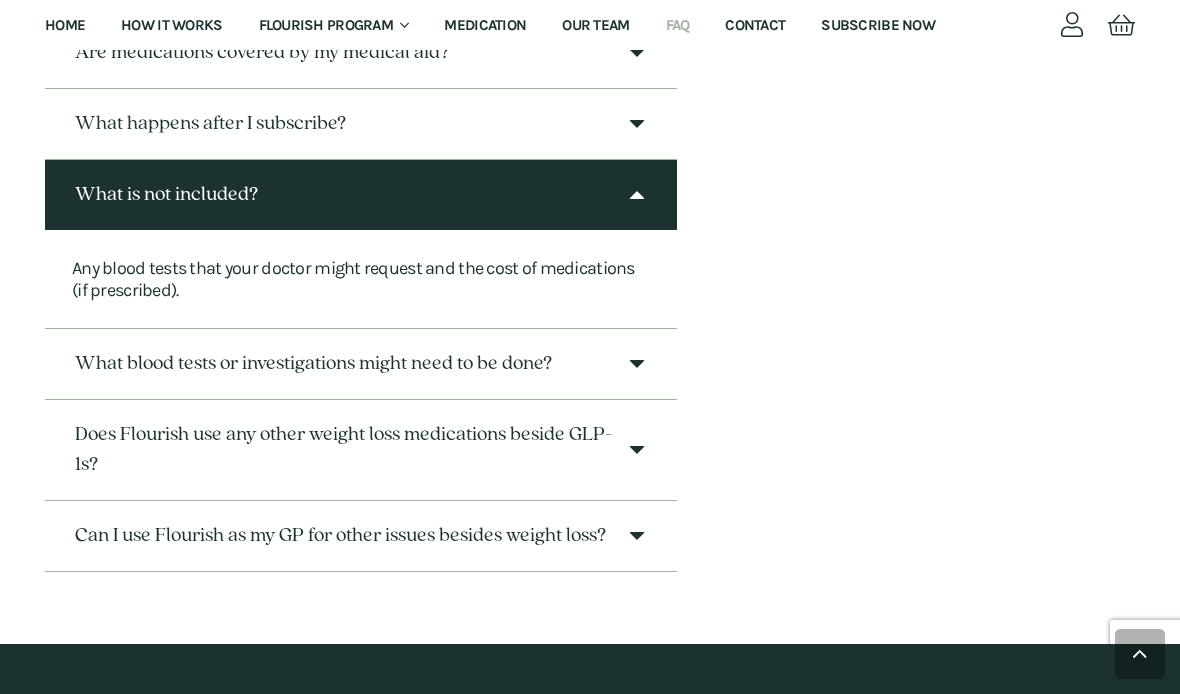click on "What is not included?" at bounding box center [166, 195] 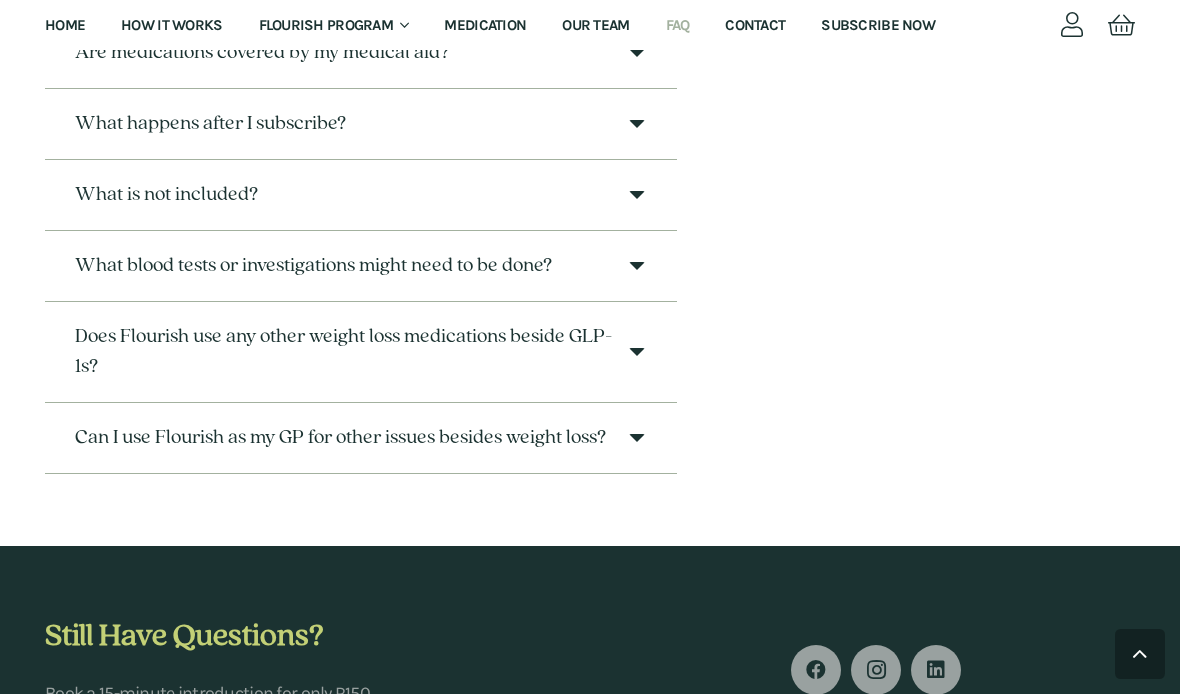 click on "What is not included?" at bounding box center [361, 195] 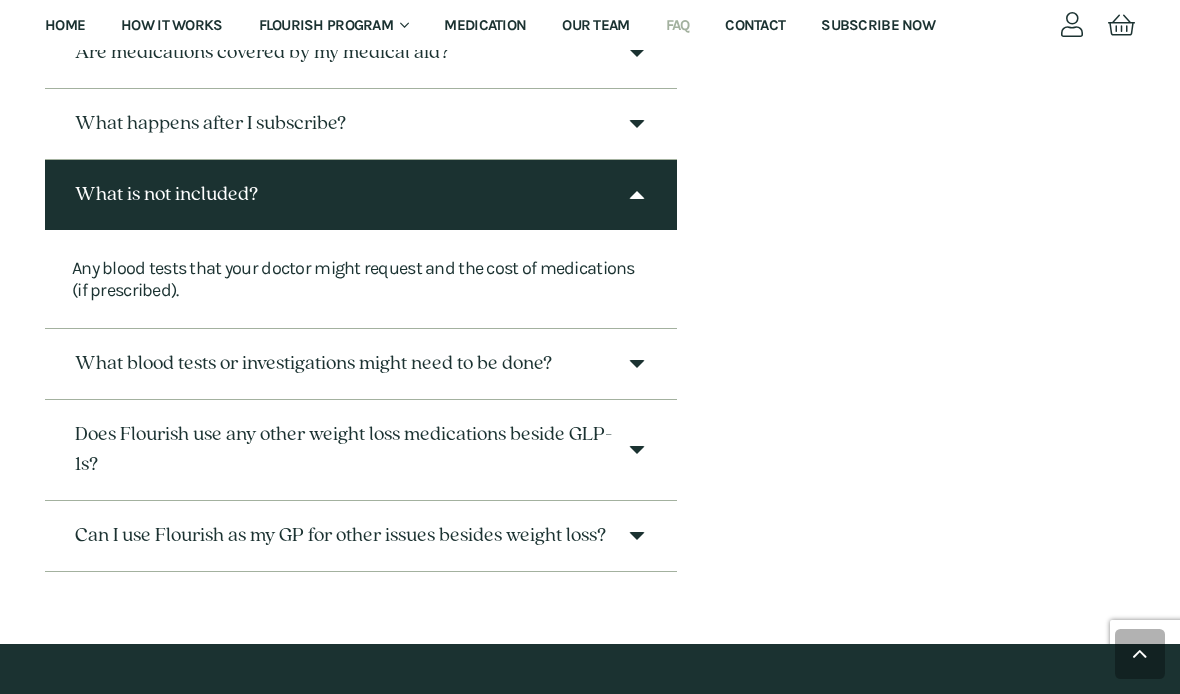 click on "What blood tests or investigations might need to be done?" at bounding box center (361, 364) 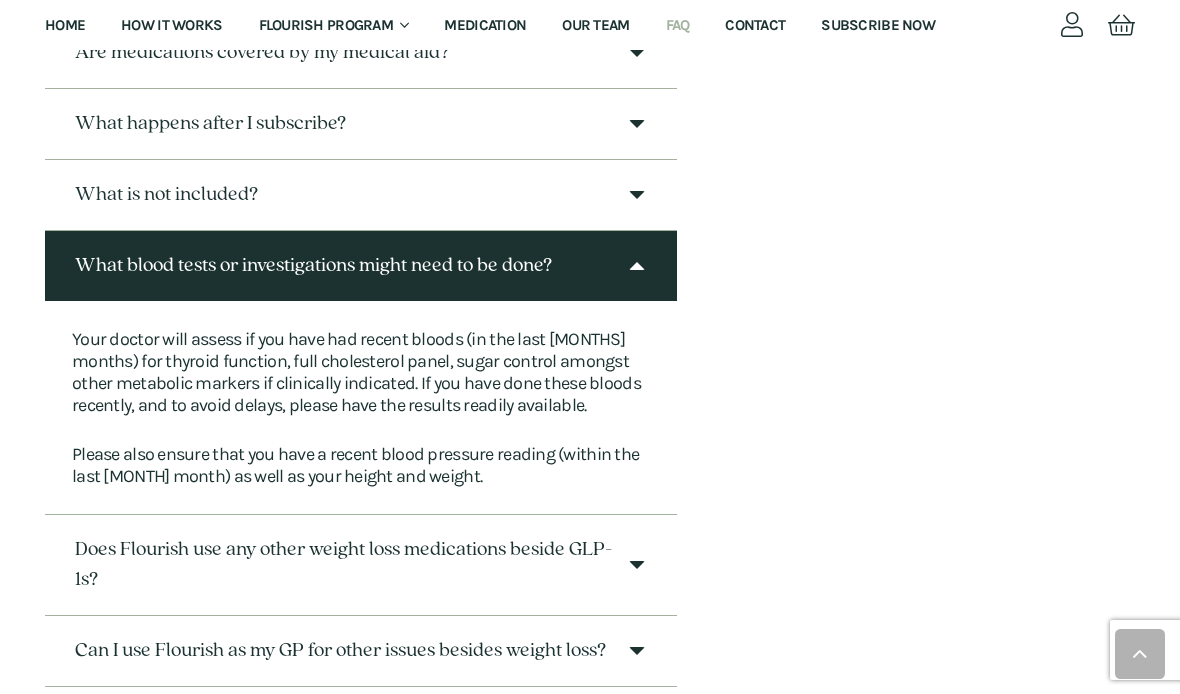 click on "Does Flourish use any other weight loss medications beside GLP-1s?" at bounding box center [345, 565] 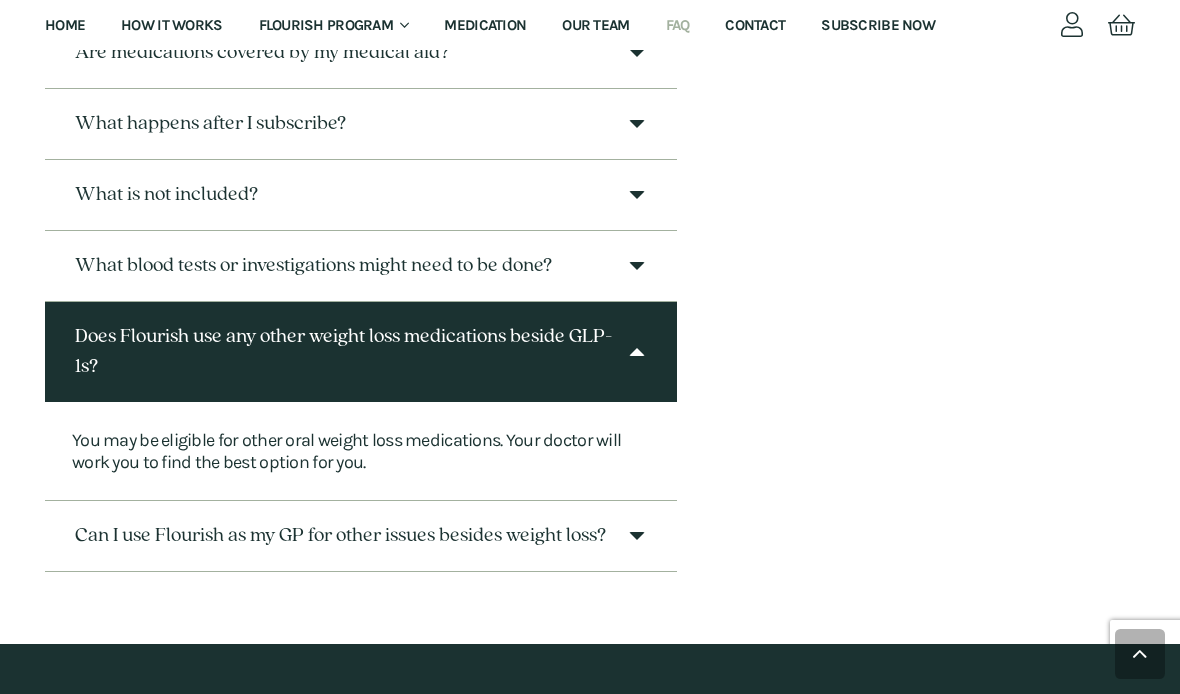 click on "Can I use Flourish as my GP for other issues besides weight loss?" at bounding box center [340, 536] 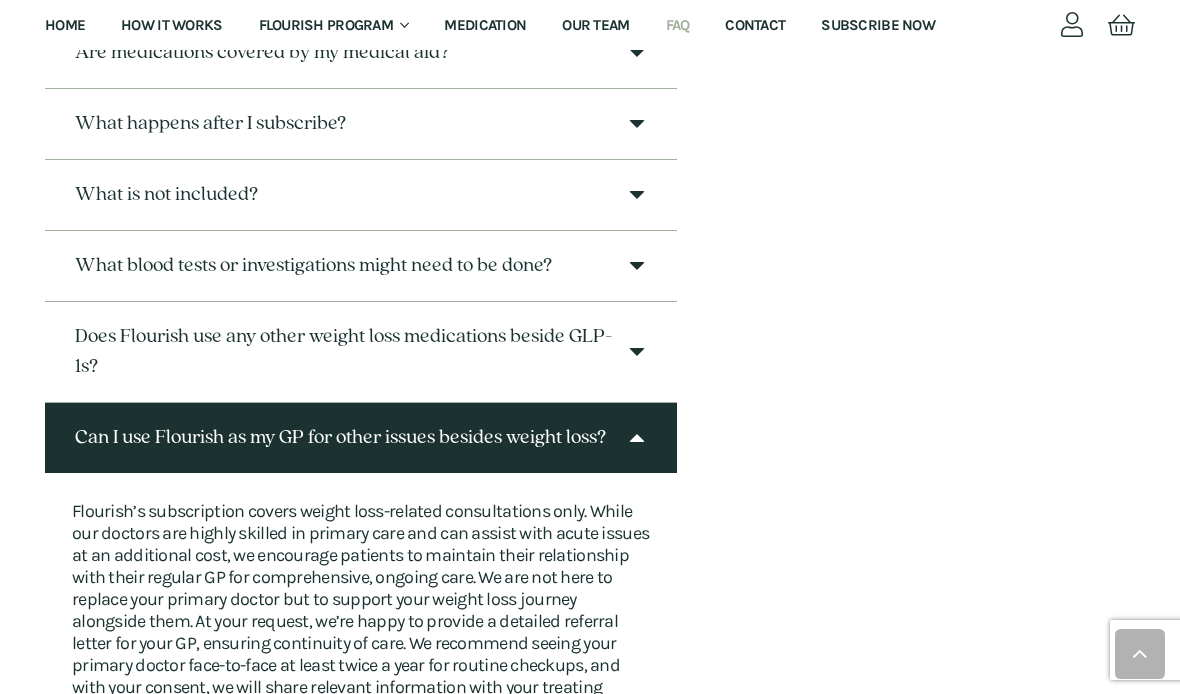 click on "What is not included?" at bounding box center [361, 195] 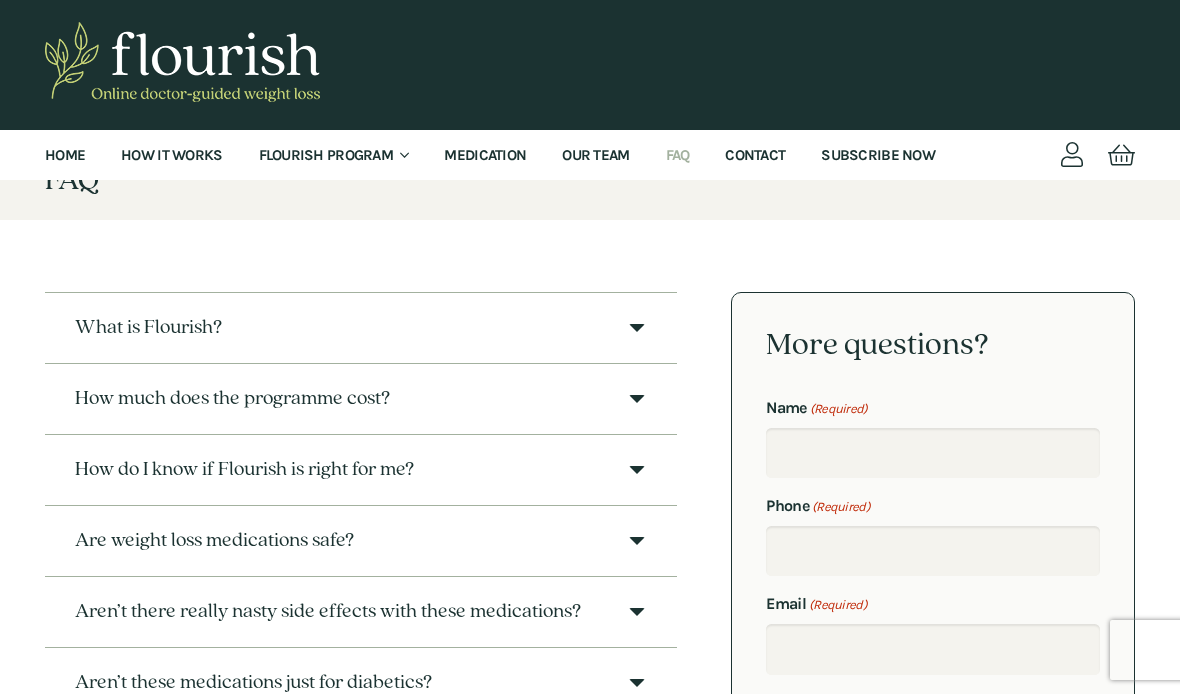 scroll, scrollTop: 34, scrollLeft: 0, axis: vertical 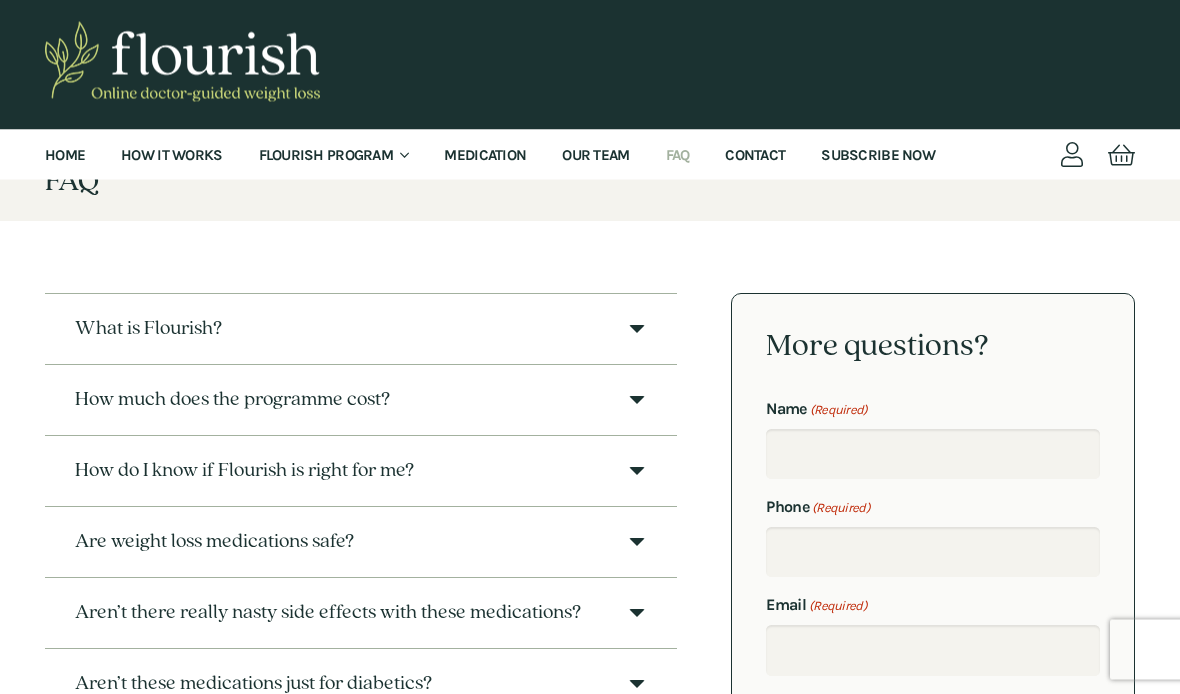 click at bounding box center (590, 65) 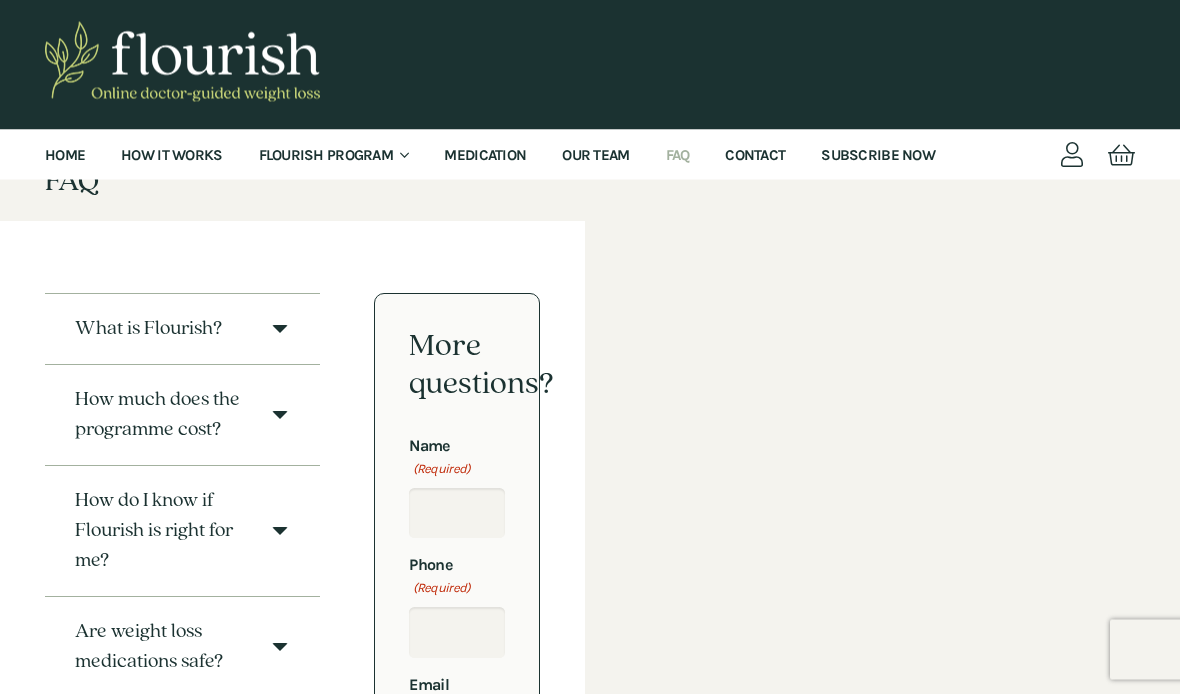 scroll, scrollTop: 35, scrollLeft: 0, axis: vertical 